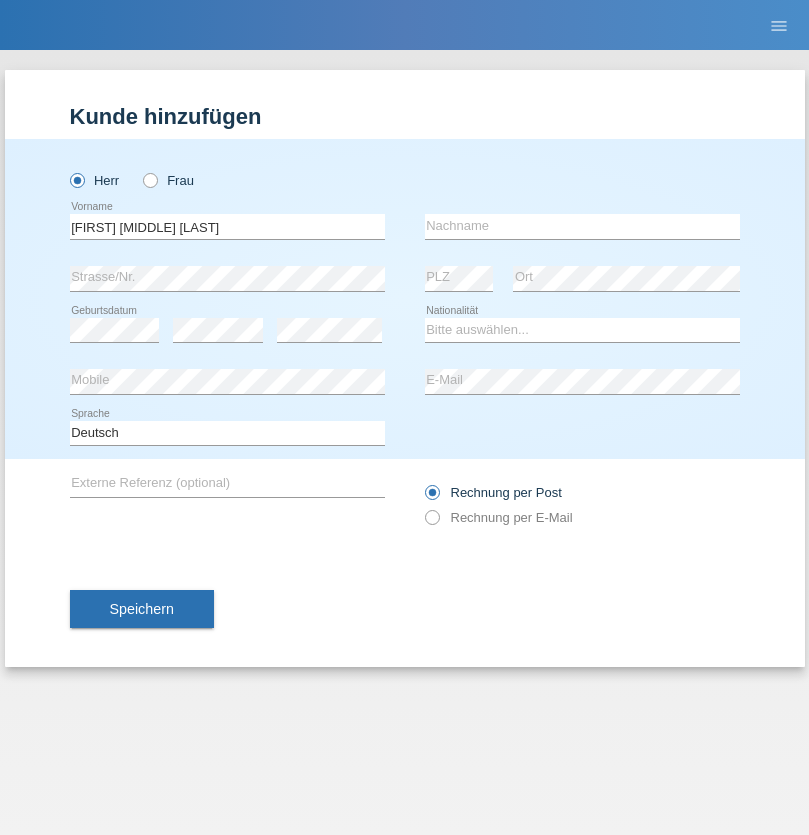 scroll, scrollTop: 0, scrollLeft: 0, axis: both 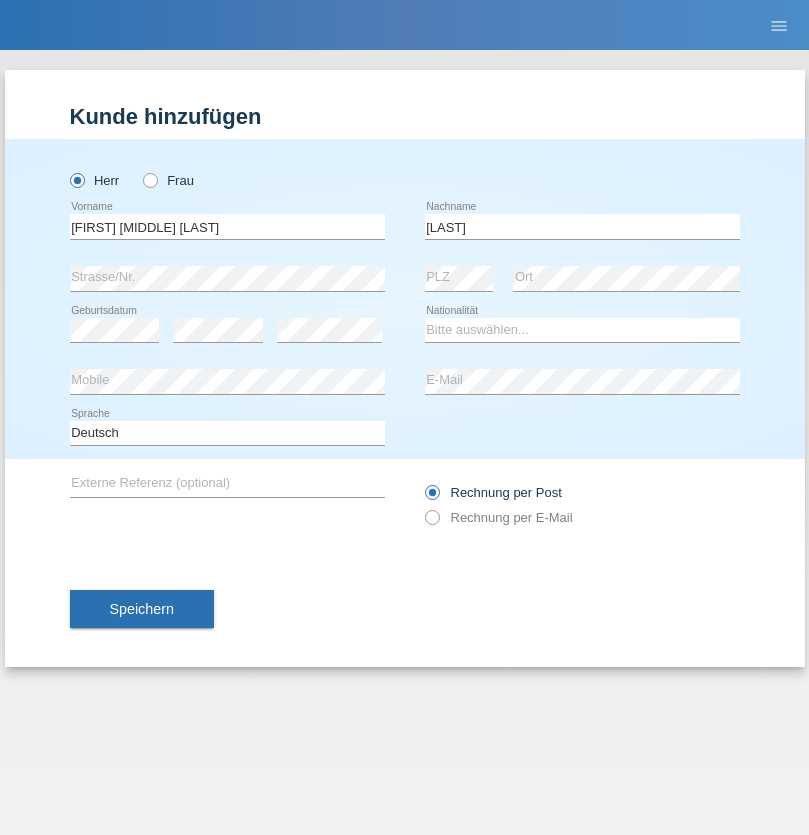 type on "[LAST]" 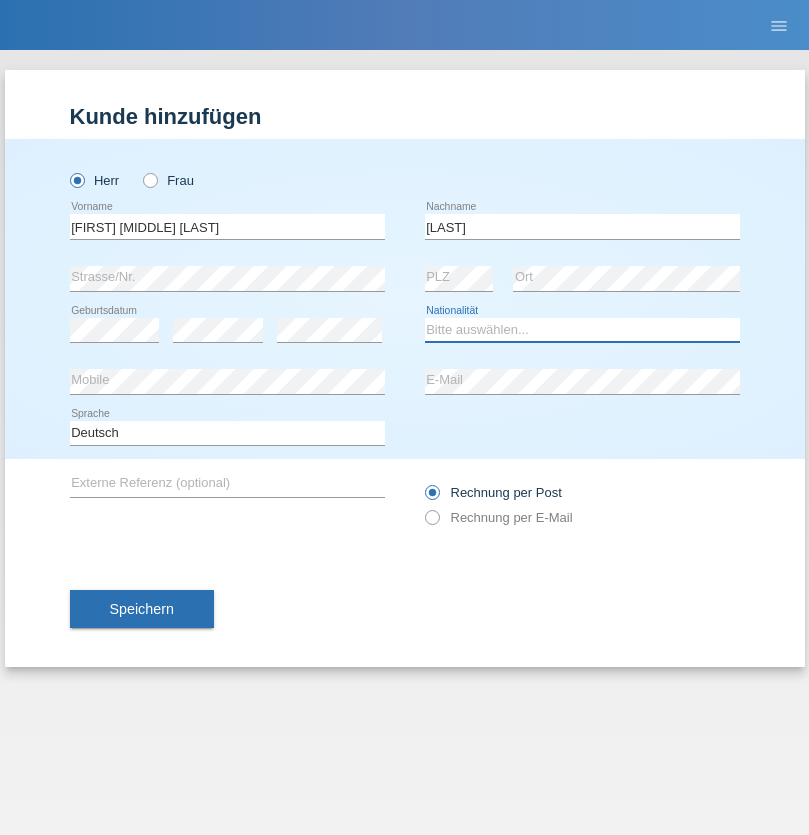 select on "DE" 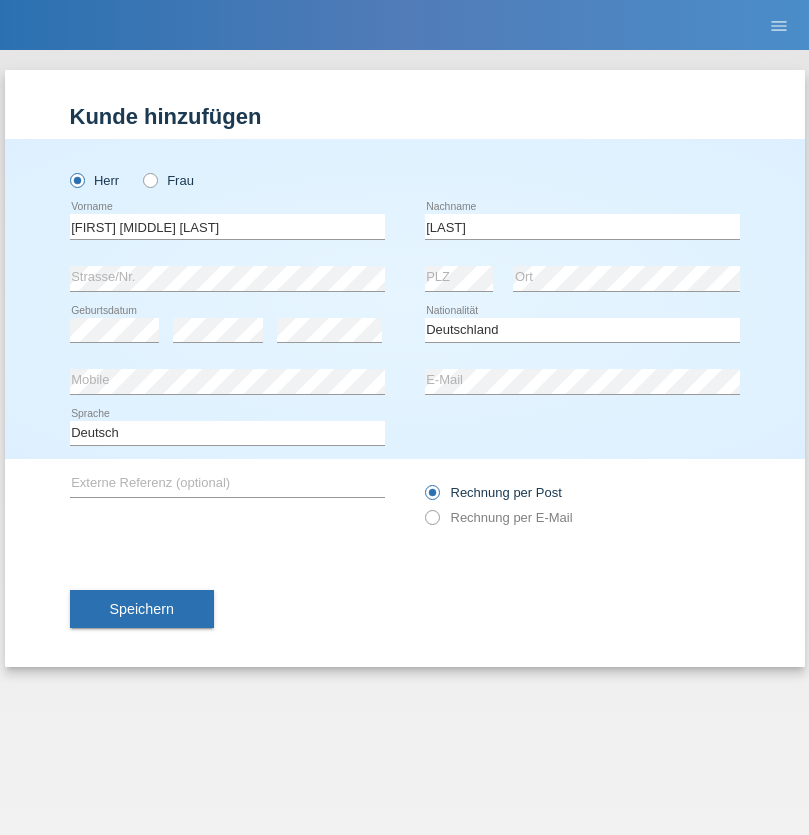 select on "C" 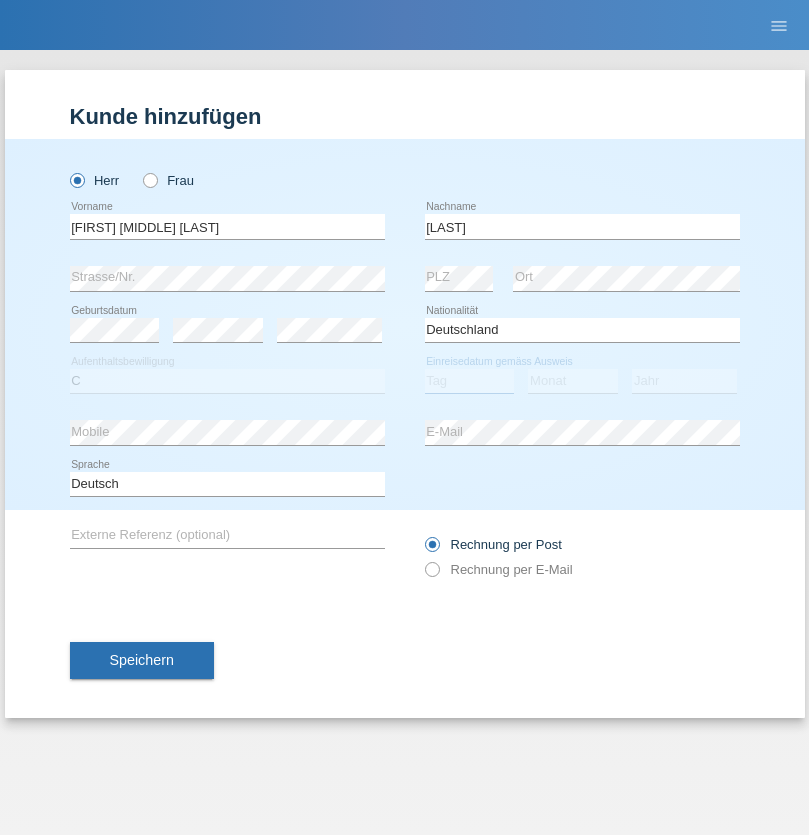 select on "01" 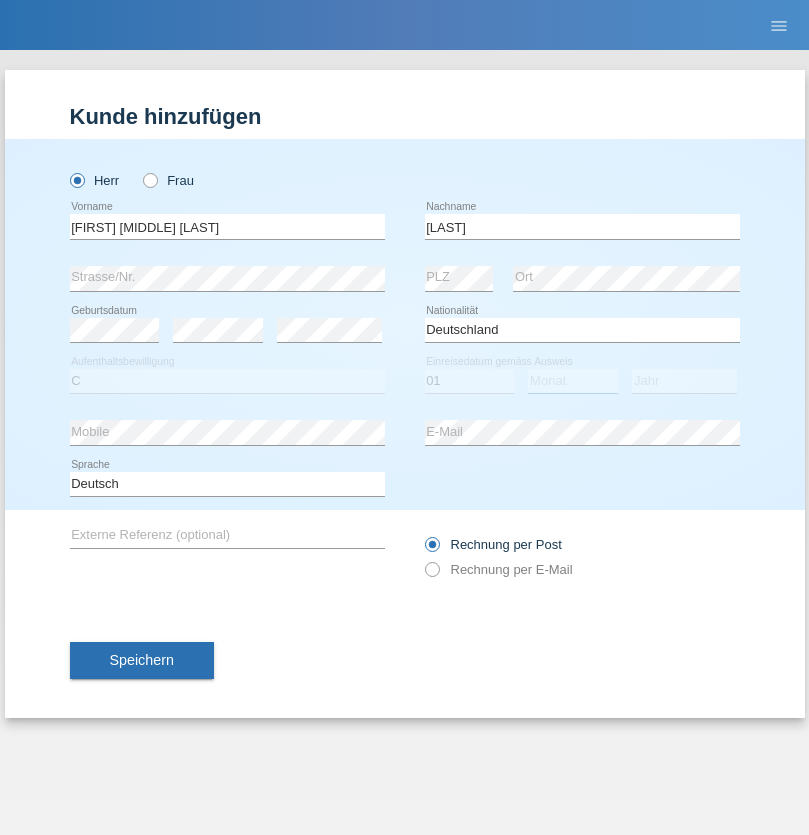 select on "07" 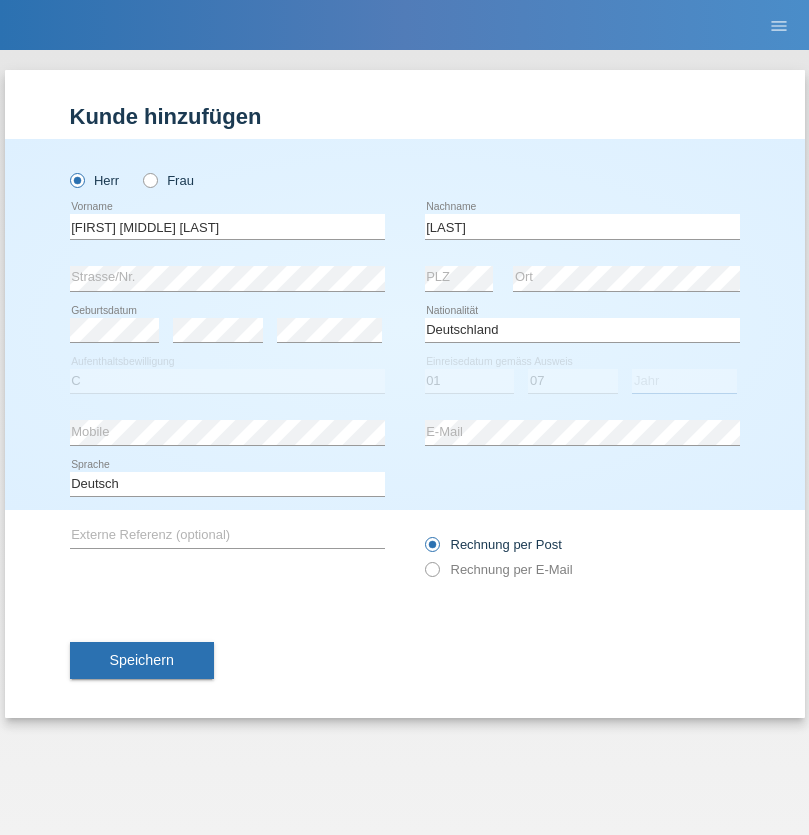 select on "2021" 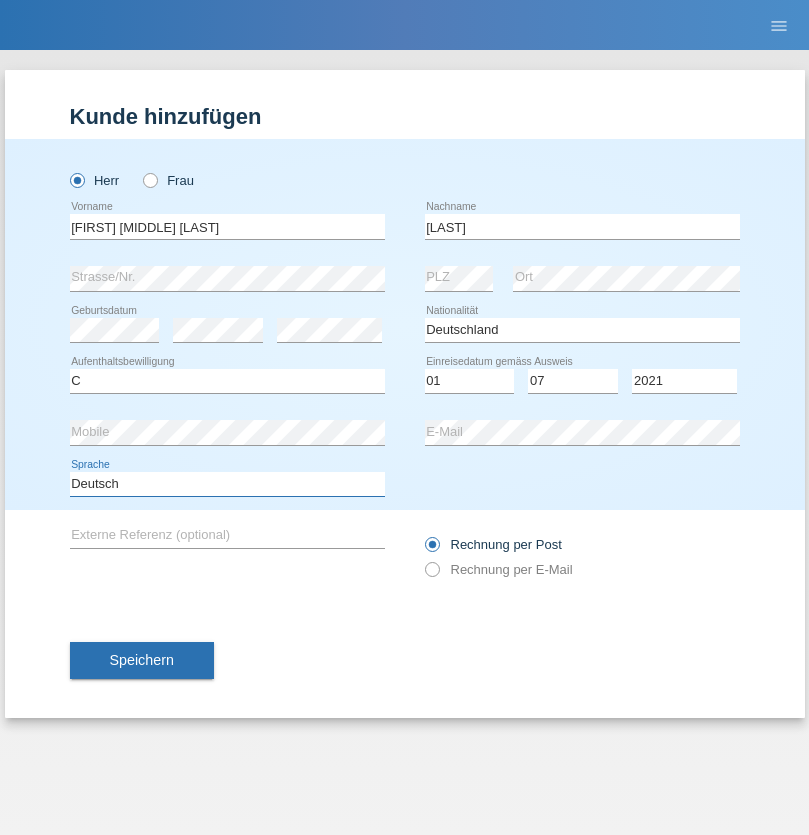 select on "en" 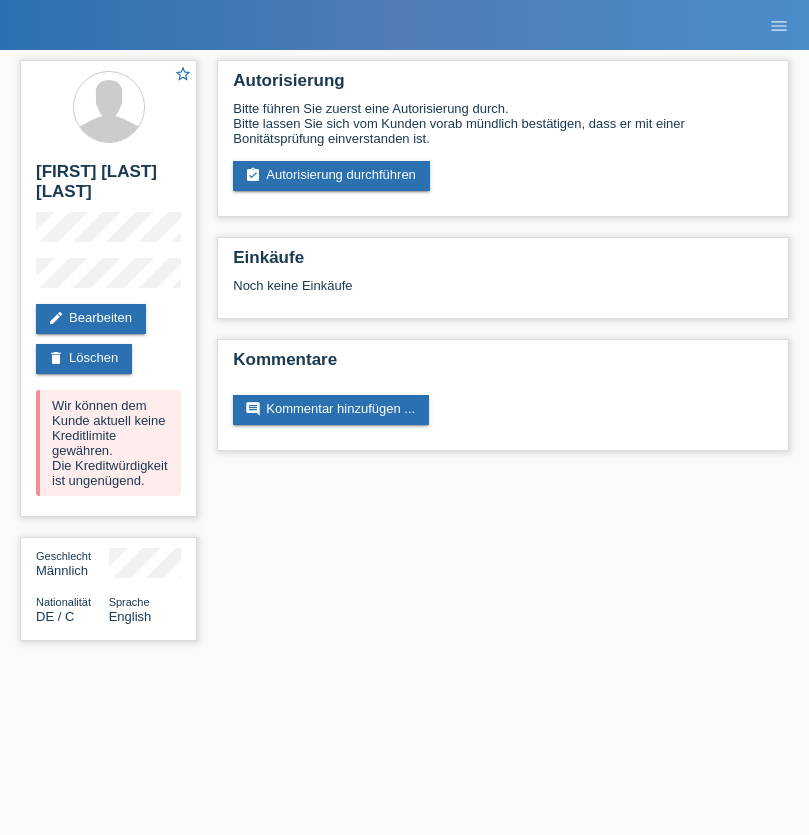 scroll, scrollTop: 0, scrollLeft: 0, axis: both 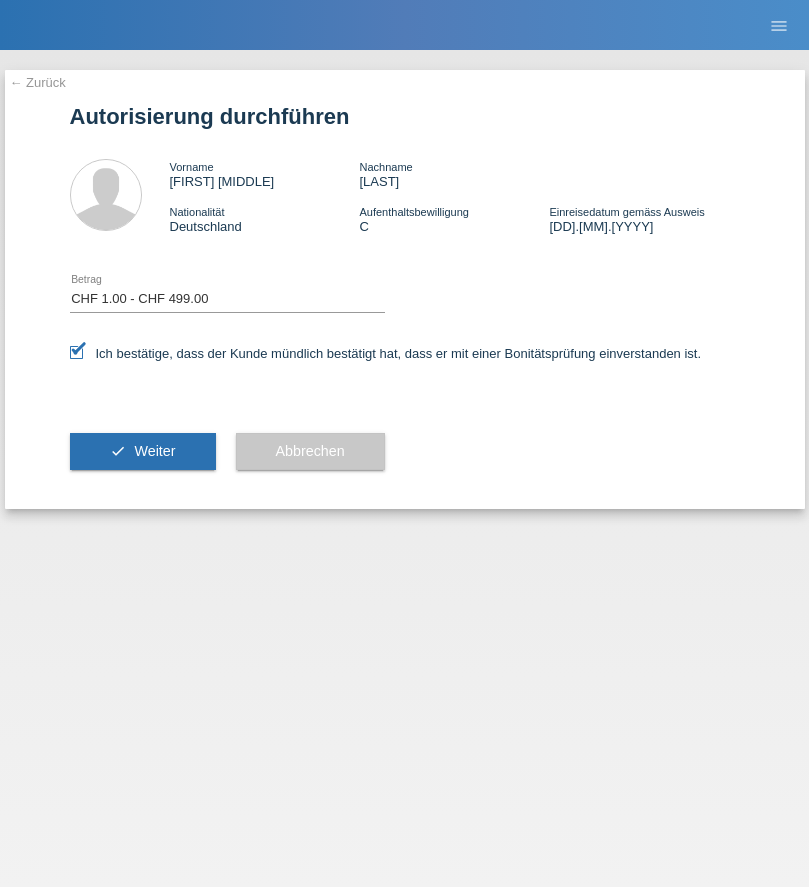 select on "1" 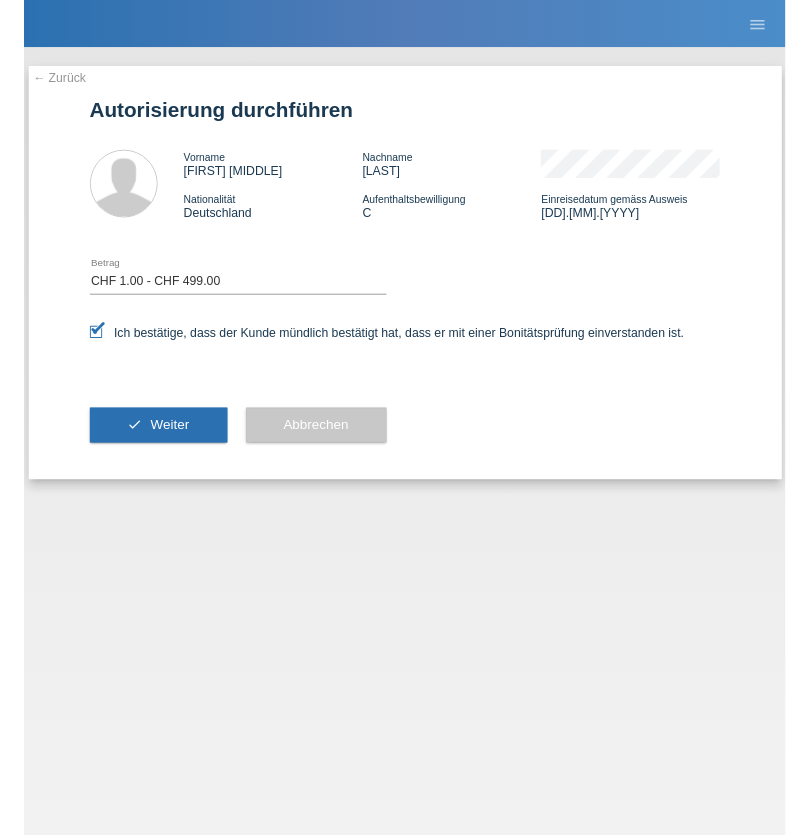 scroll, scrollTop: 0, scrollLeft: 0, axis: both 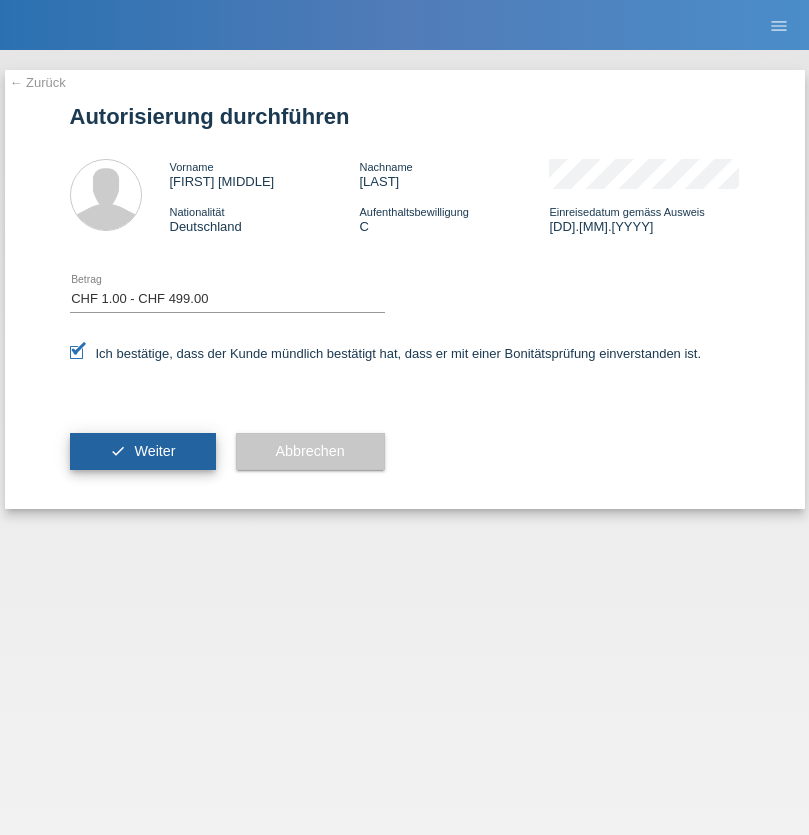 click on "Weiter" at bounding box center (154, 451) 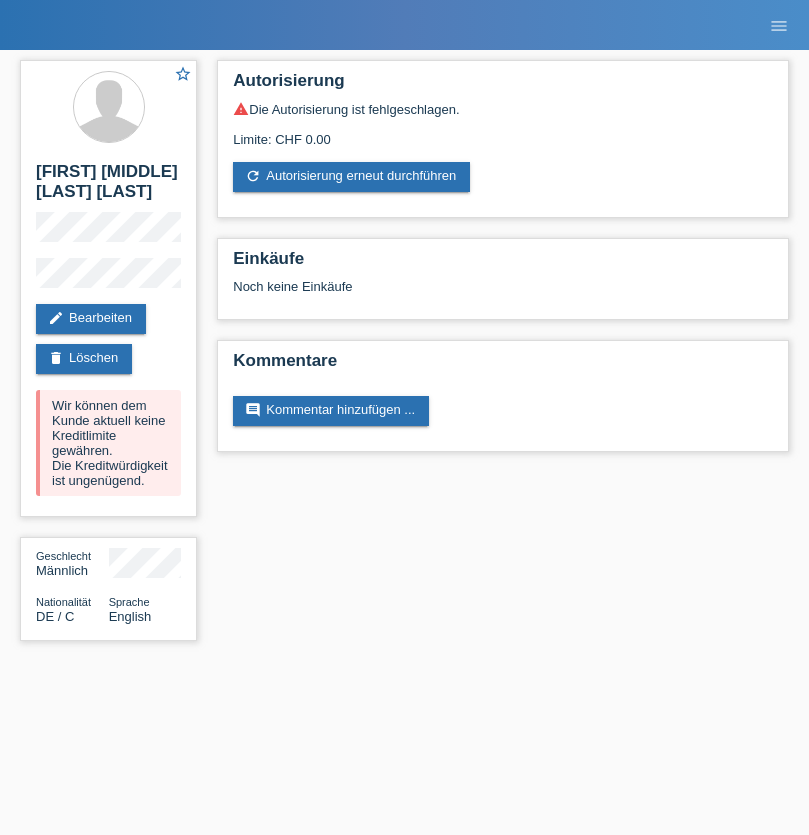 scroll, scrollTop: 0, scrollLeft: 0, axis: both 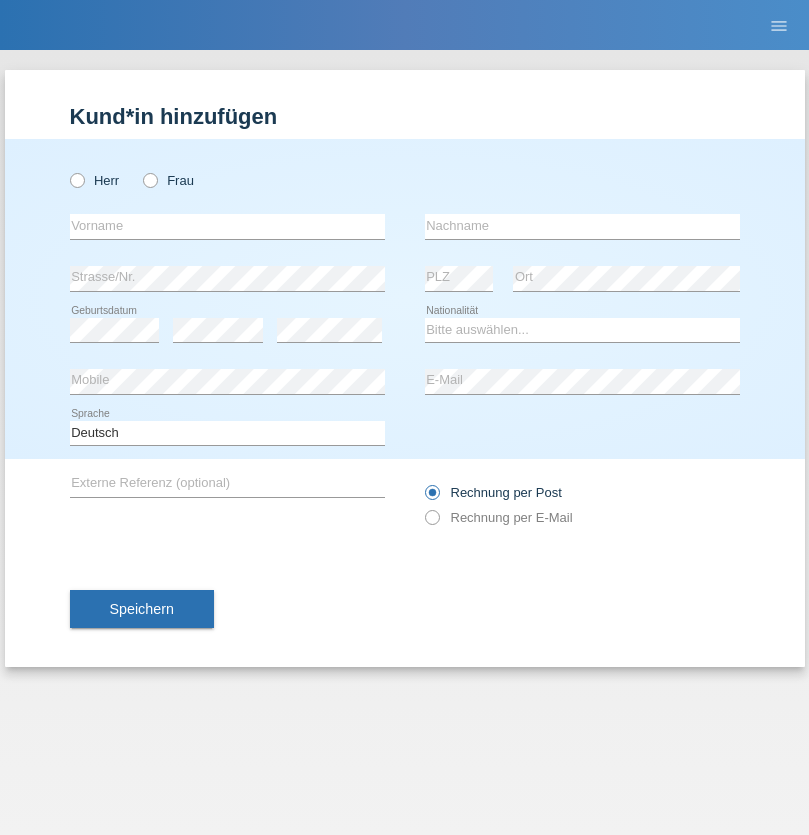 radio on "true" 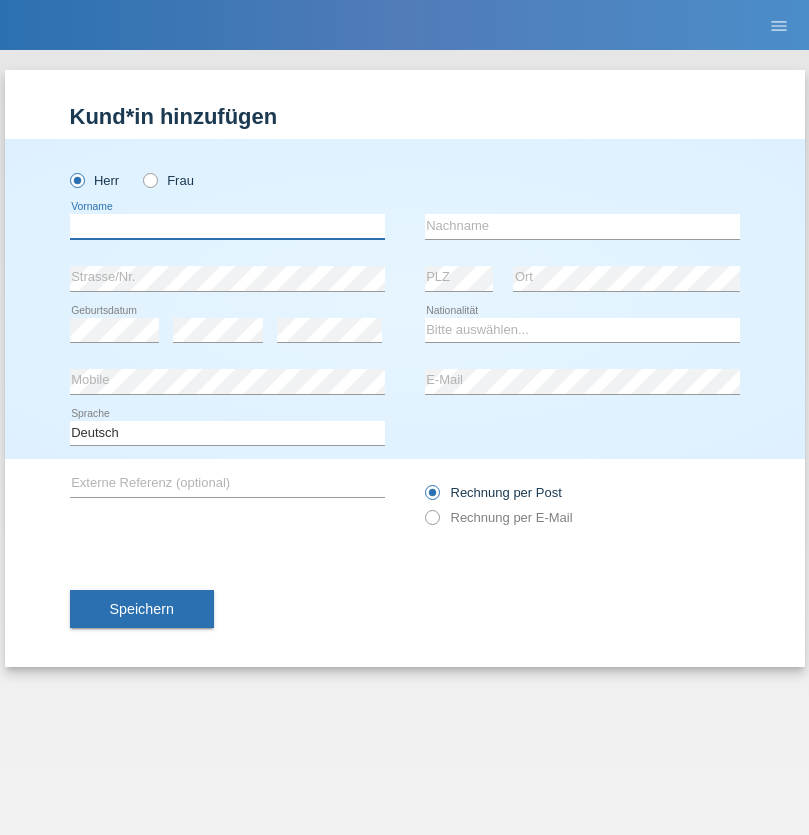 click at bounding box center (227, 226) 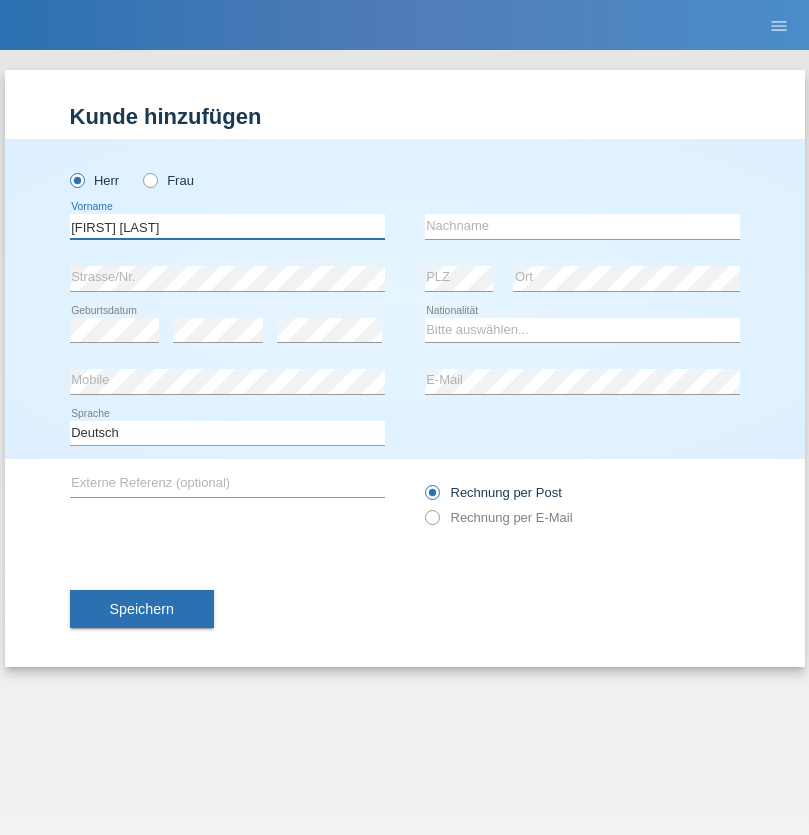 type on "daniel terangi" 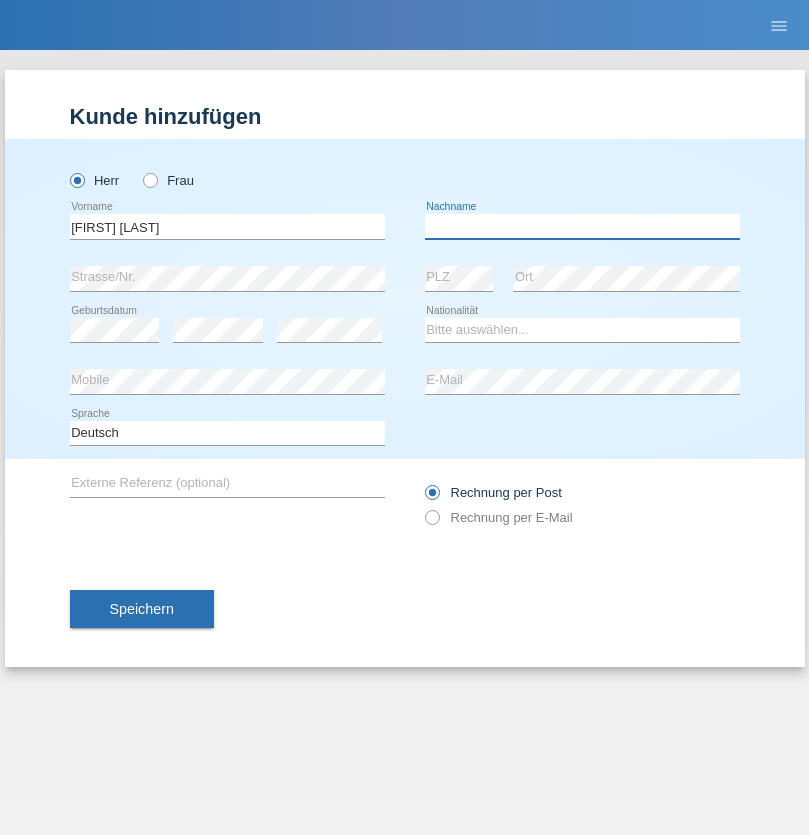 click at bounding box center [582, 226] 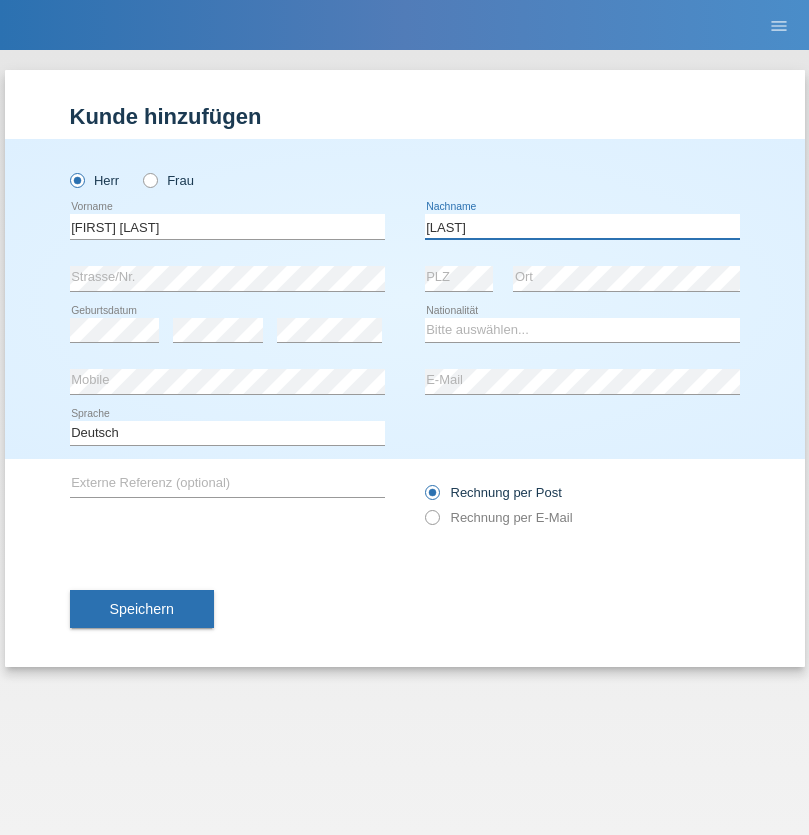 type on "pavlovic" 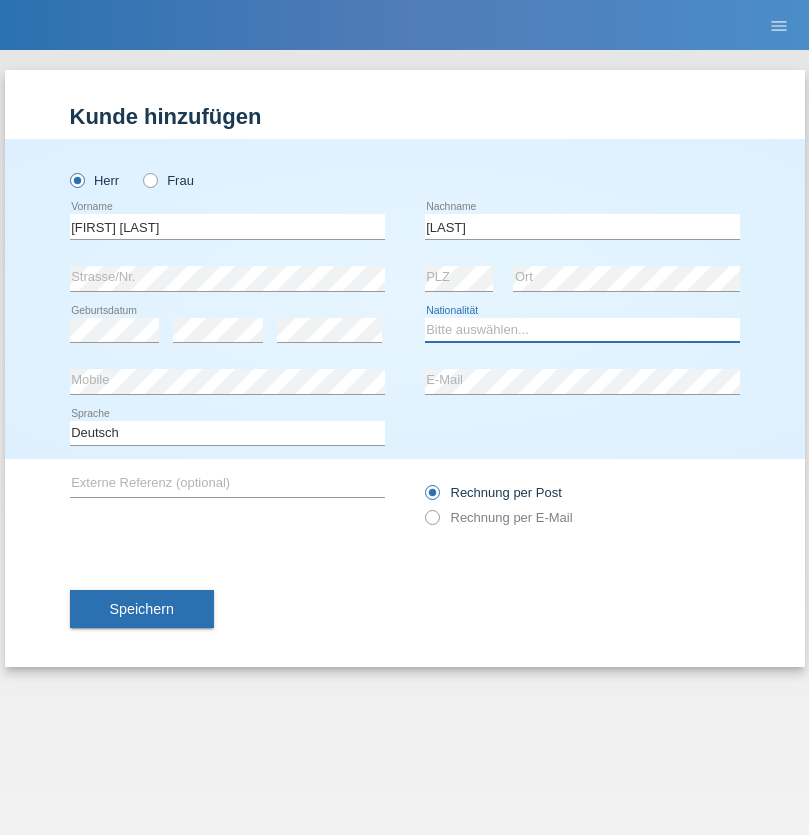 select on "RS" 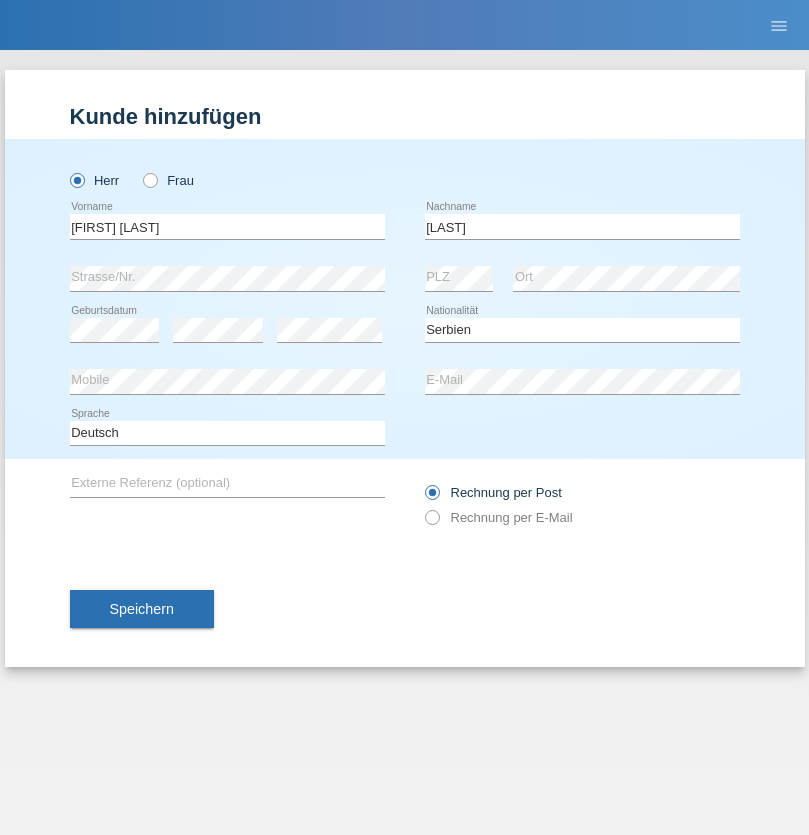 select on "C" 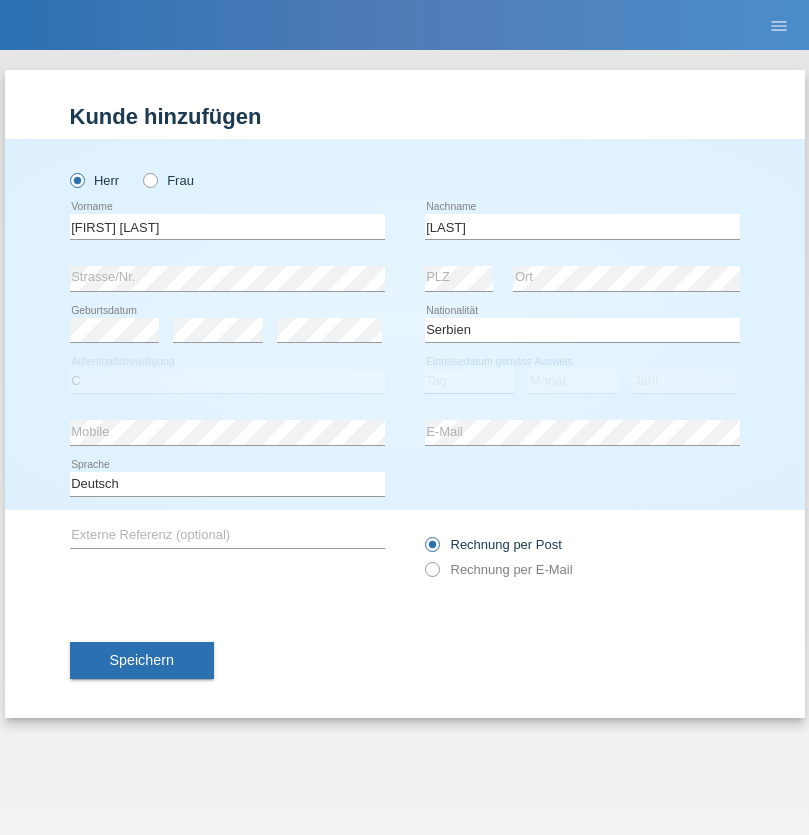 select on "03" 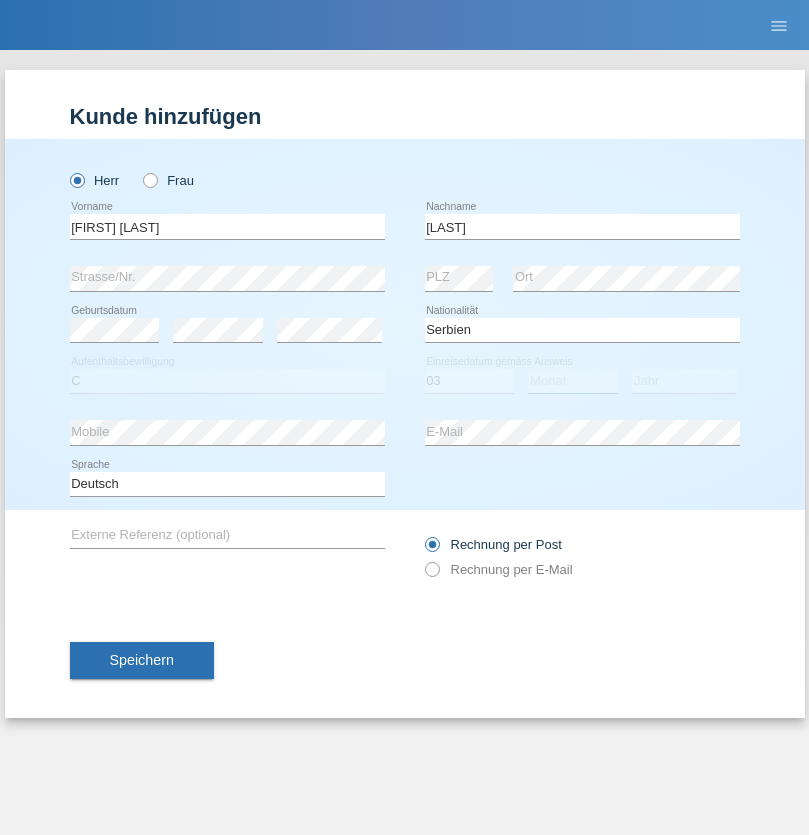select on "06" 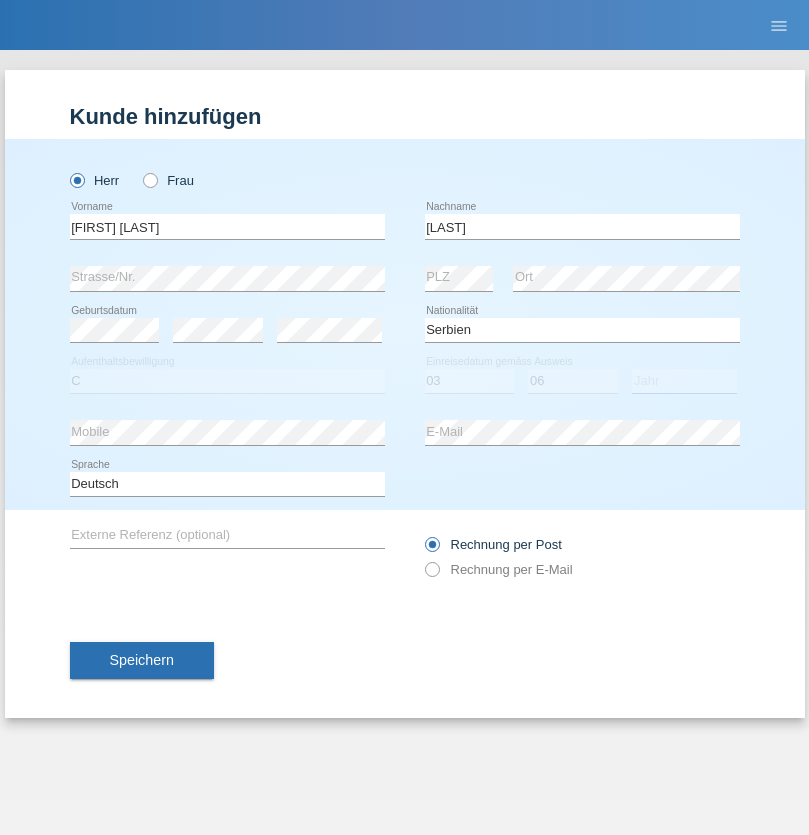 select on "2002" 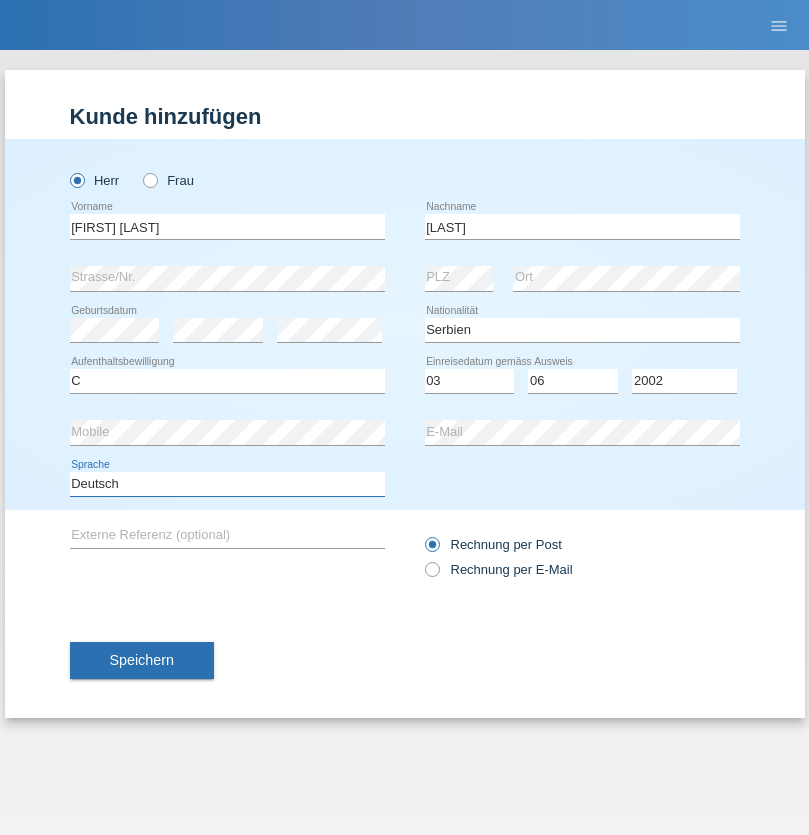 select on "en" 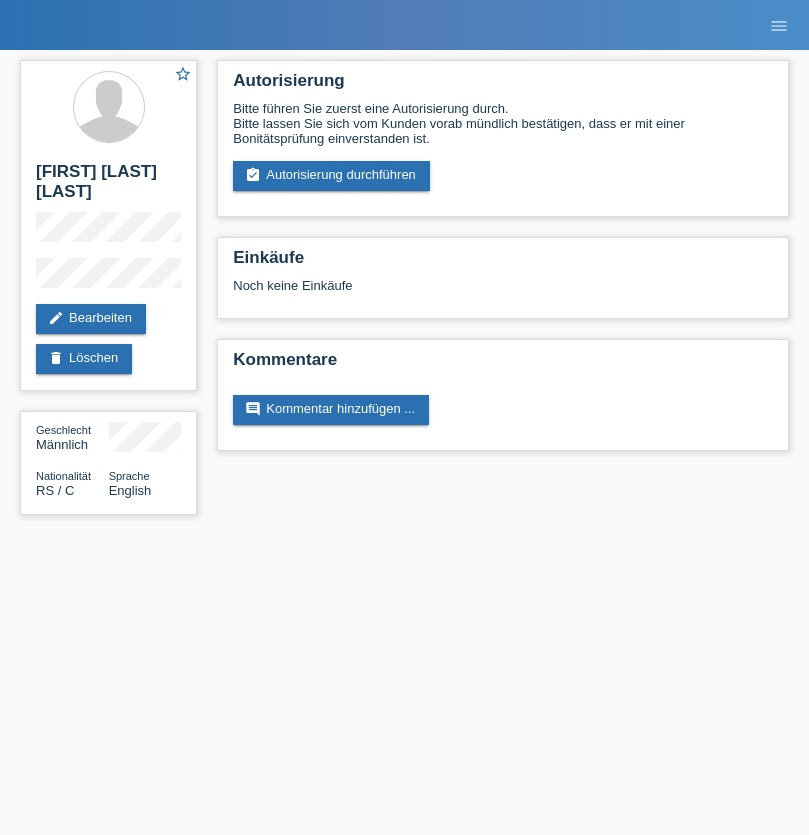 scroll, scrollTop: 0, scrollLeft: 0, axis: both 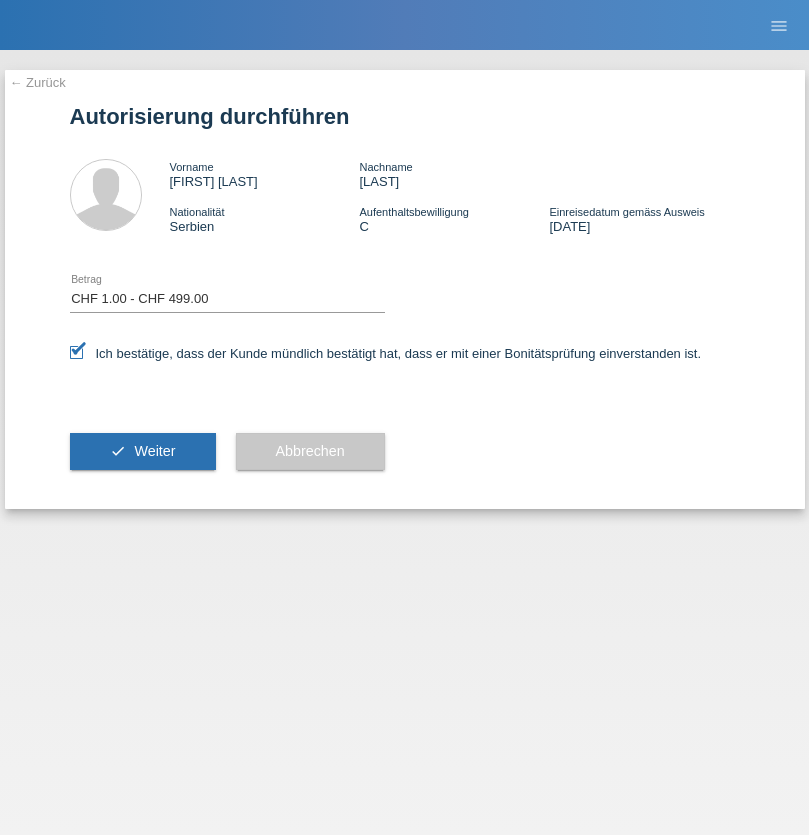 select on "1" 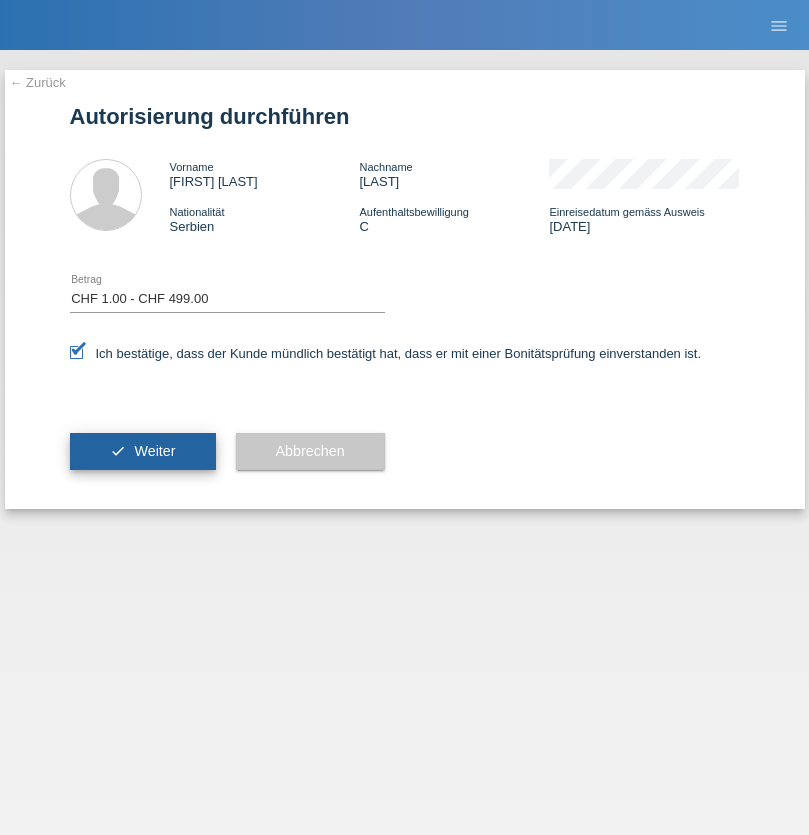 click on "Weiter" at bounding box center (154, 451) 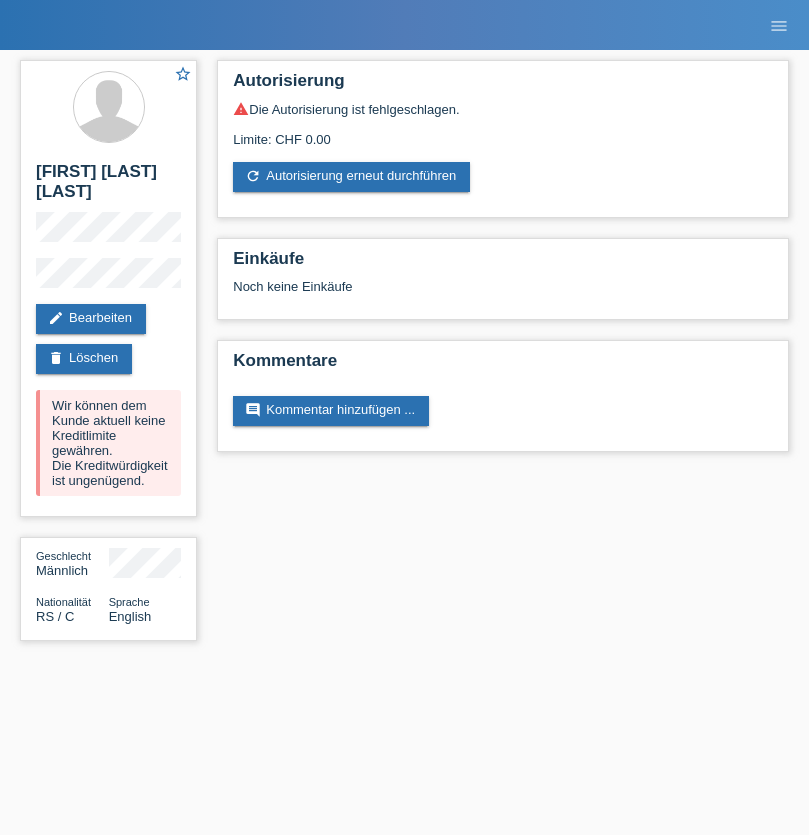 scroll, scrollTop: 0, scrollLeft: 0, axis: both 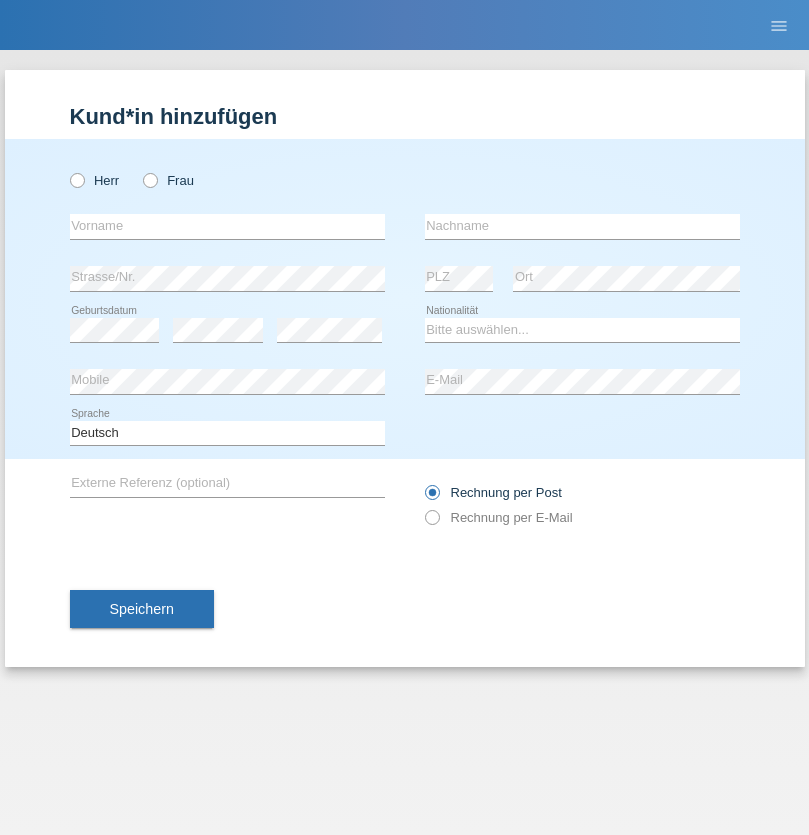 radio on "true" 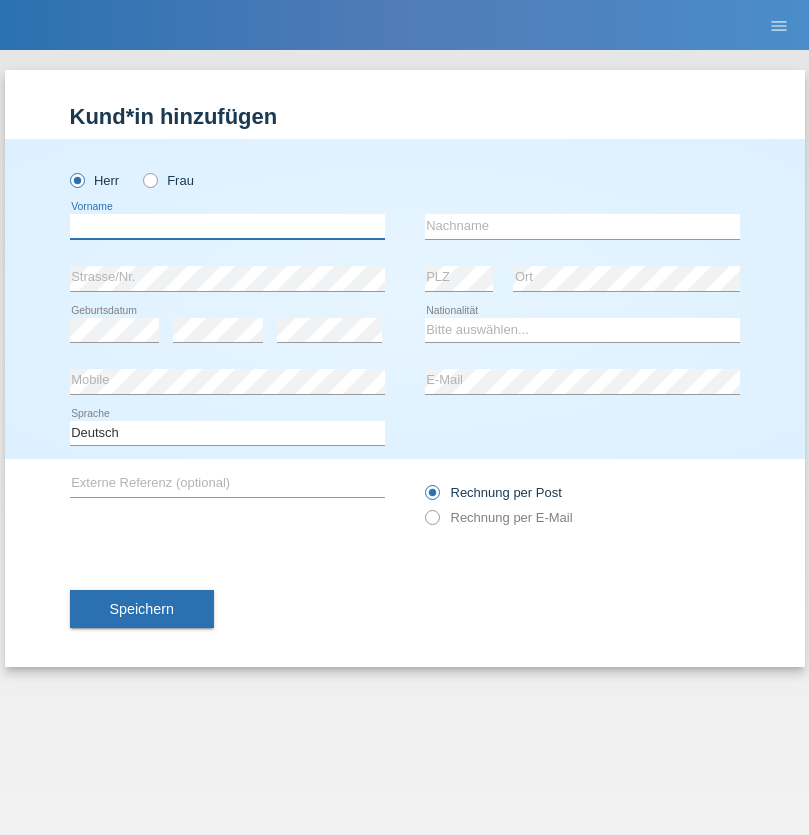 click at bounding box center [227, 226] 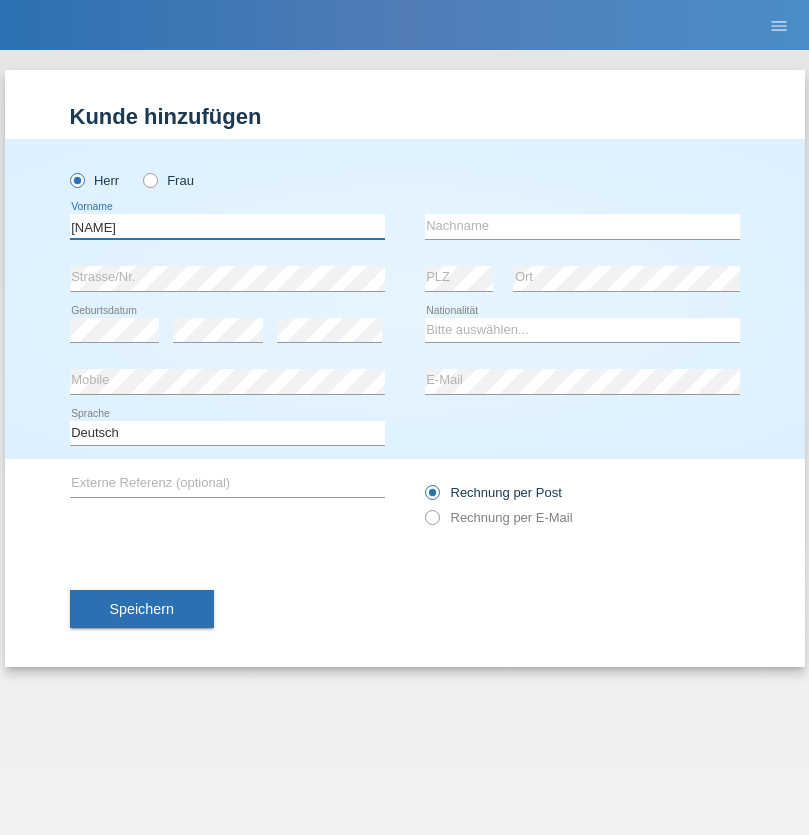 type on "[NAME]" 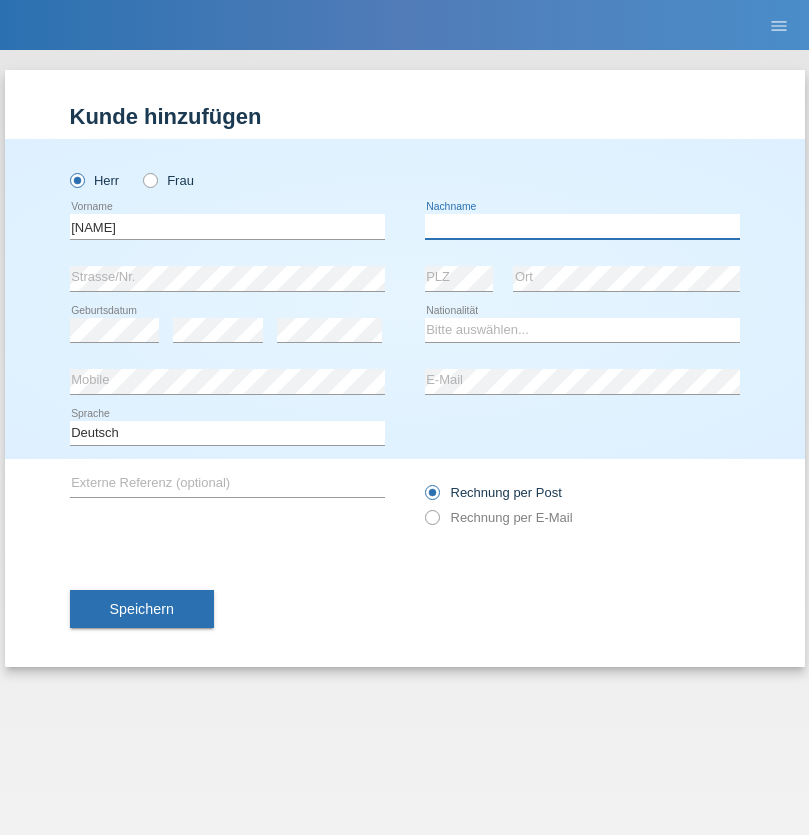 click at bounding box center [582, 226] 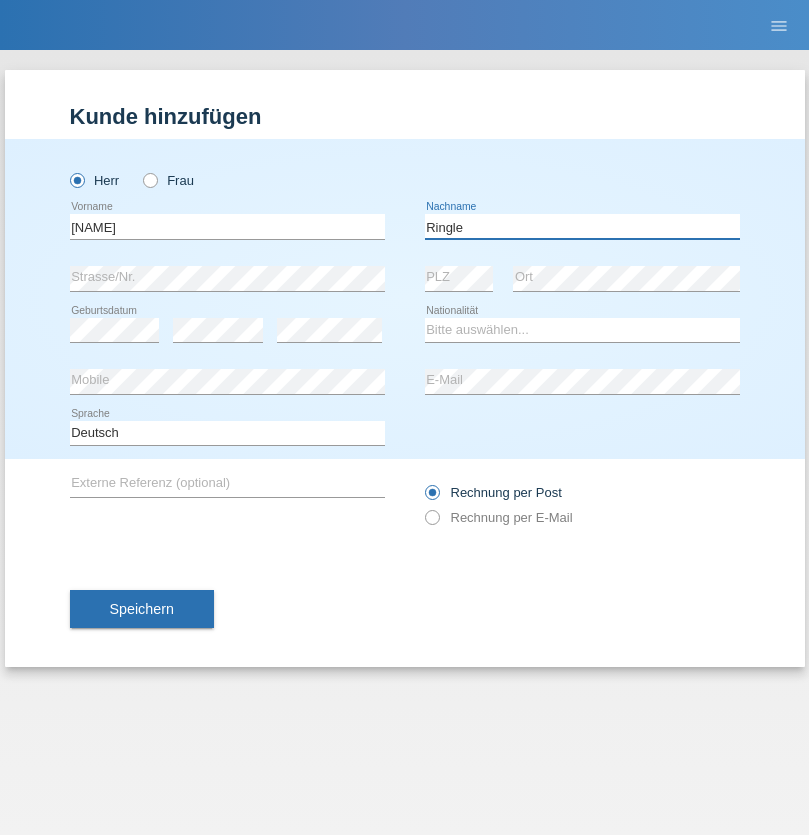 type on "Ringle" 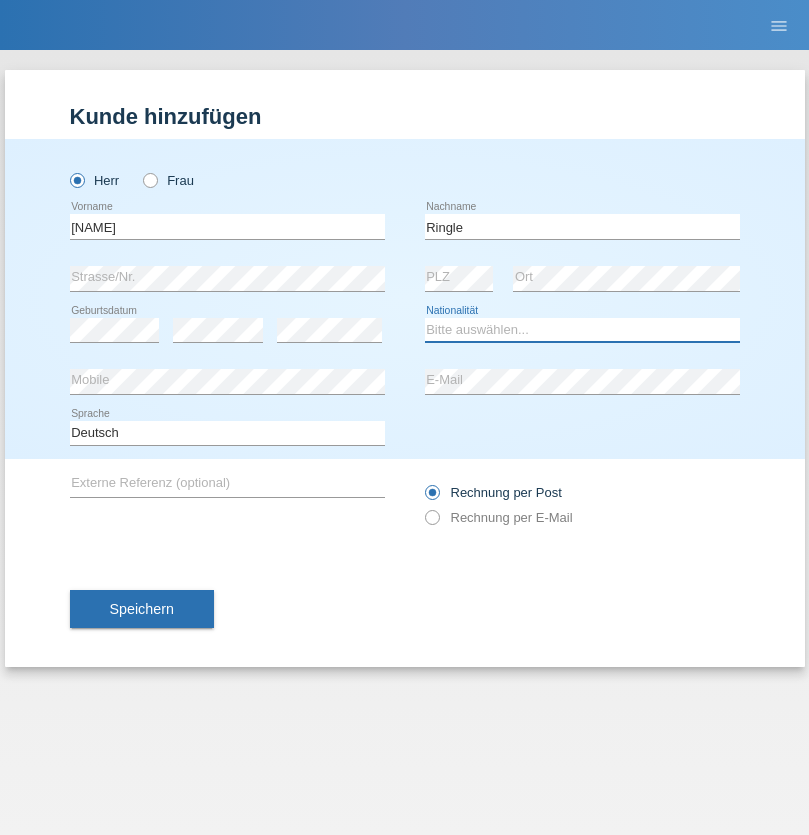 select on "DE" 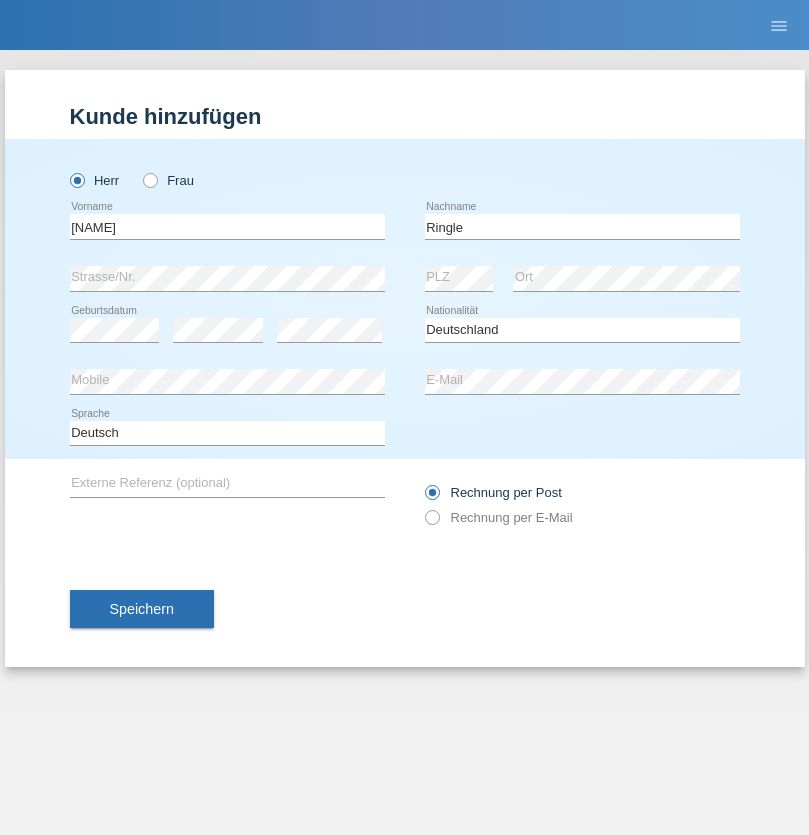 select on "C" 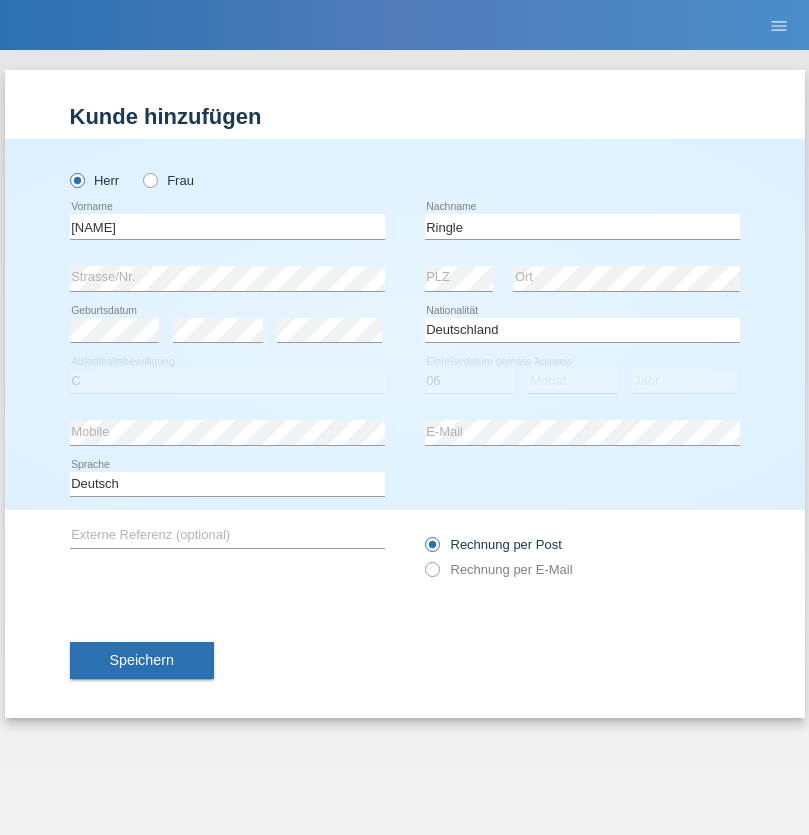 select on "01" 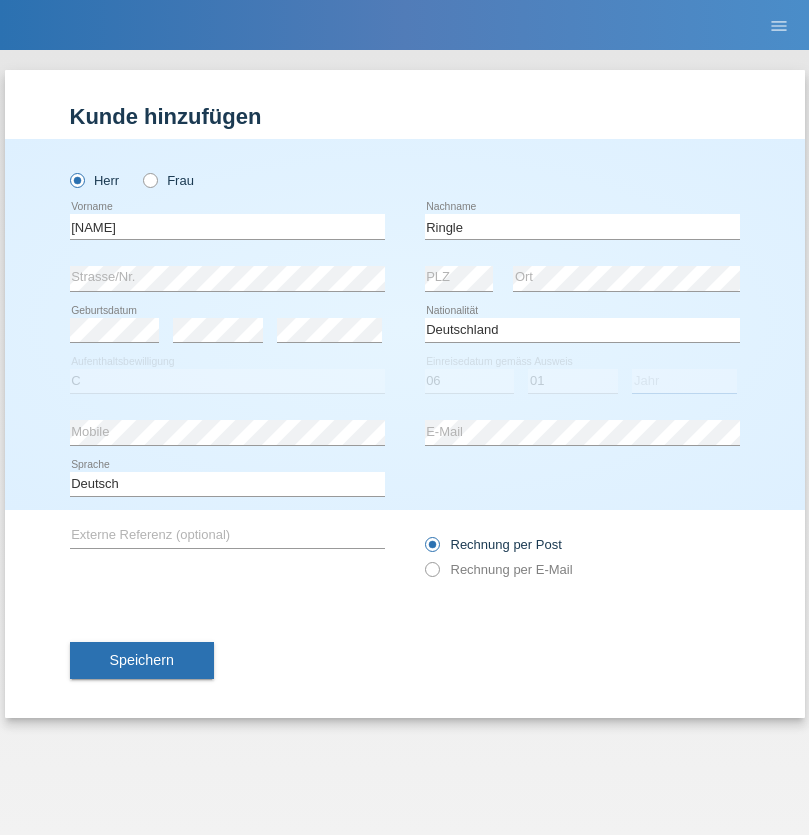 select on "2021" 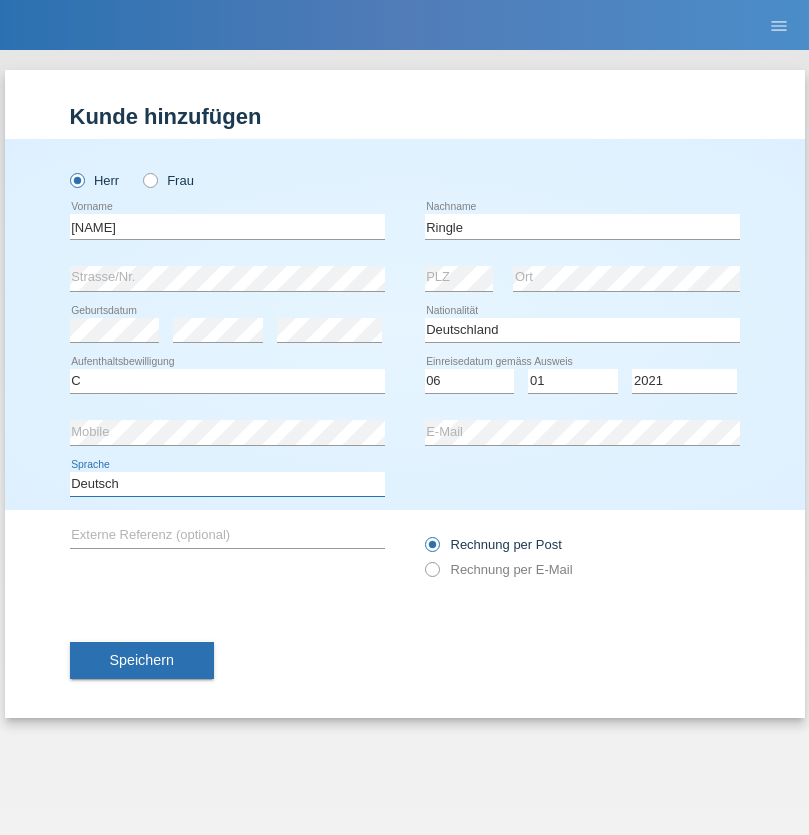 select on "en" 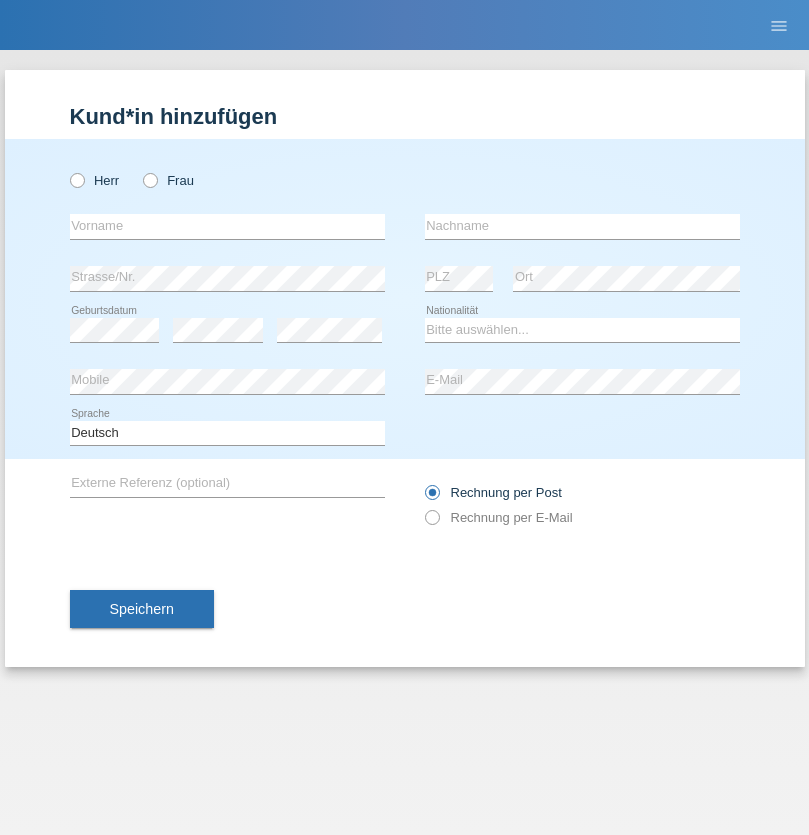 scroll, scrollTop: 0, scrollLeft: 0, axis: both 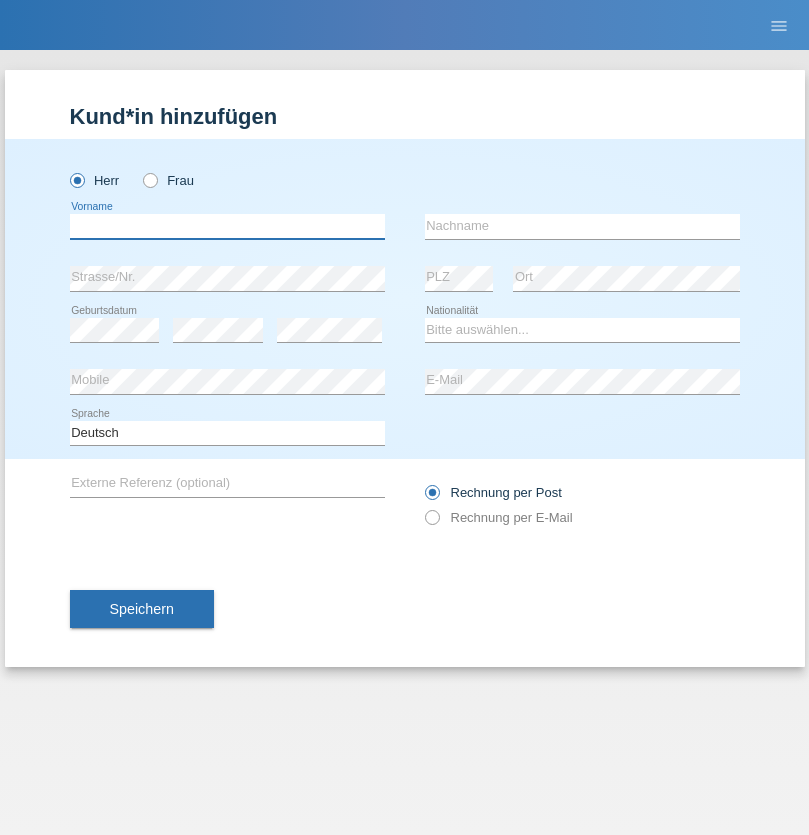 click at bounding box center (227, 226) 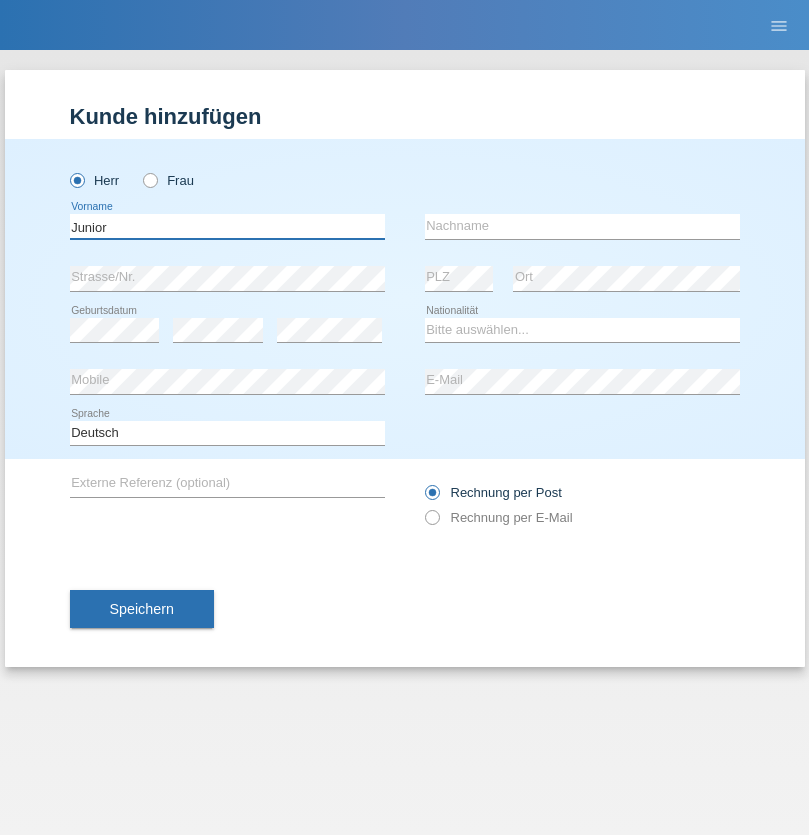 type on "Junior" 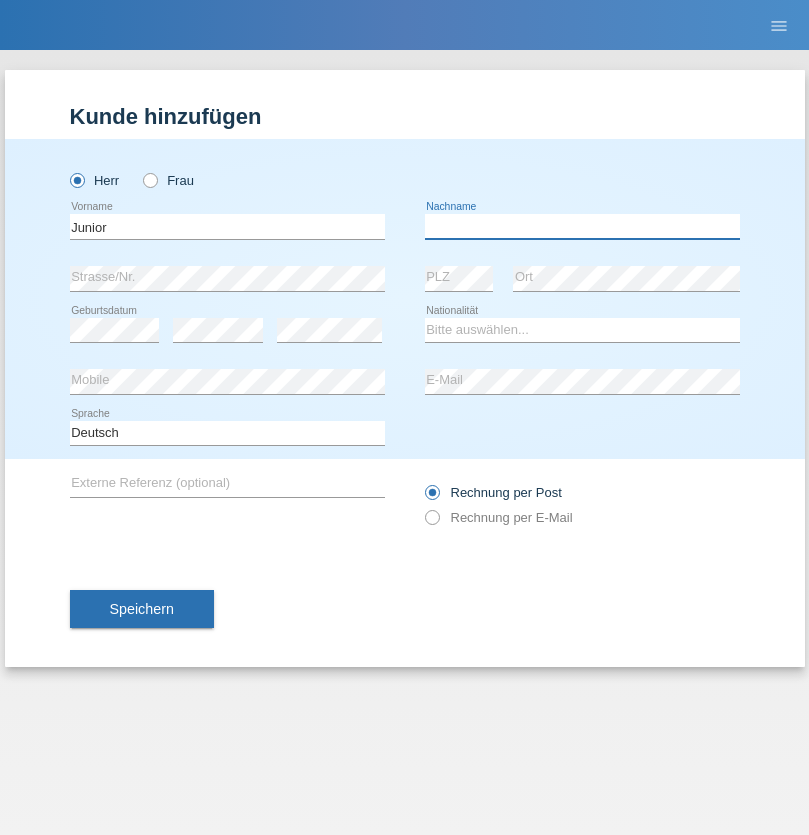 click at bounding box center [582, 226] 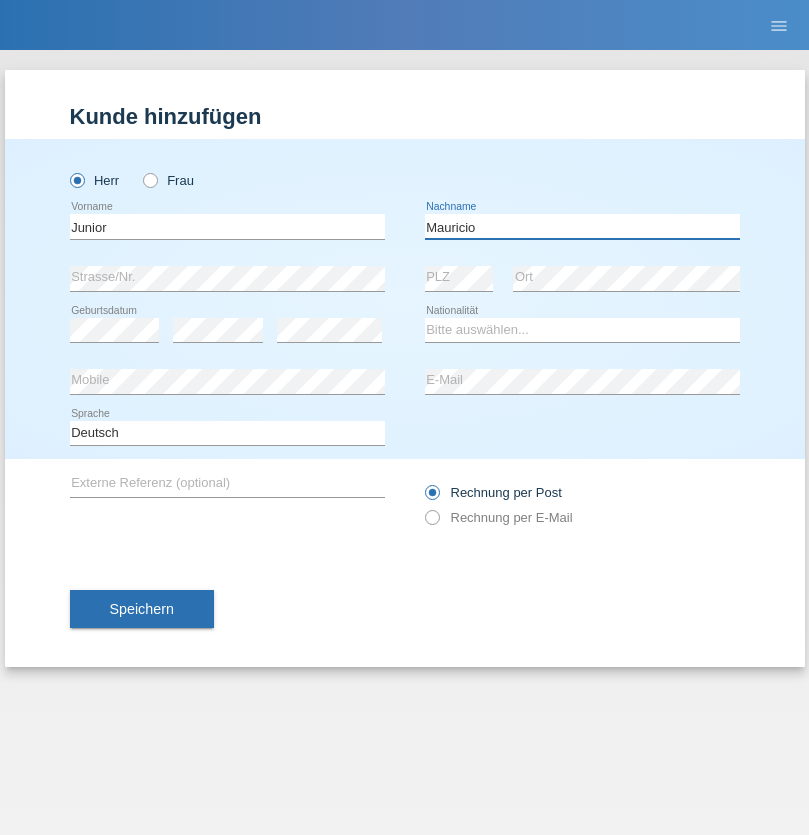 type on "Mauricio" 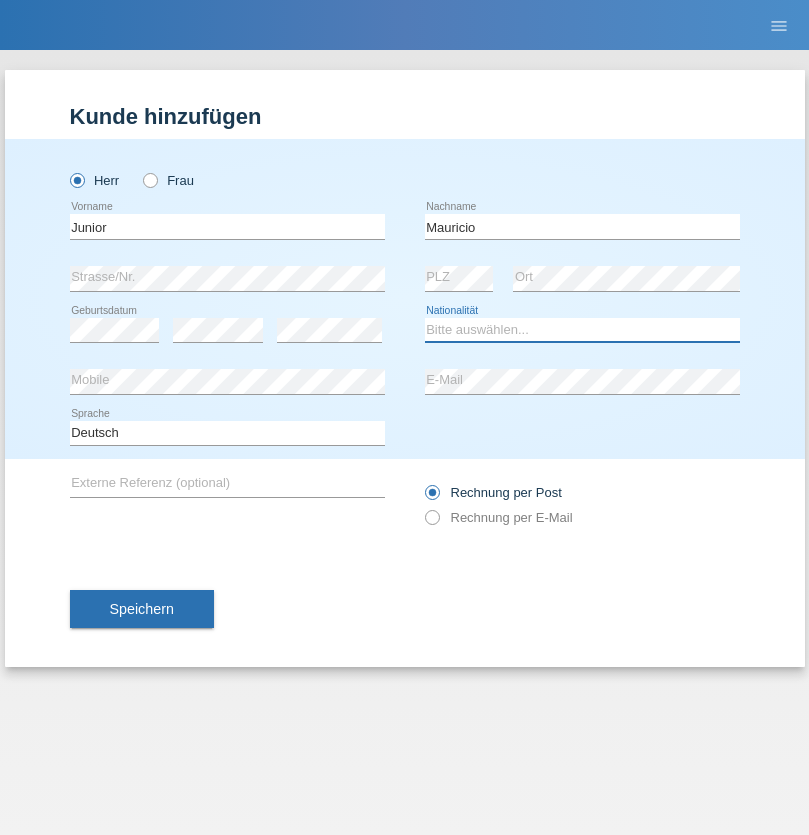 select on "CH" 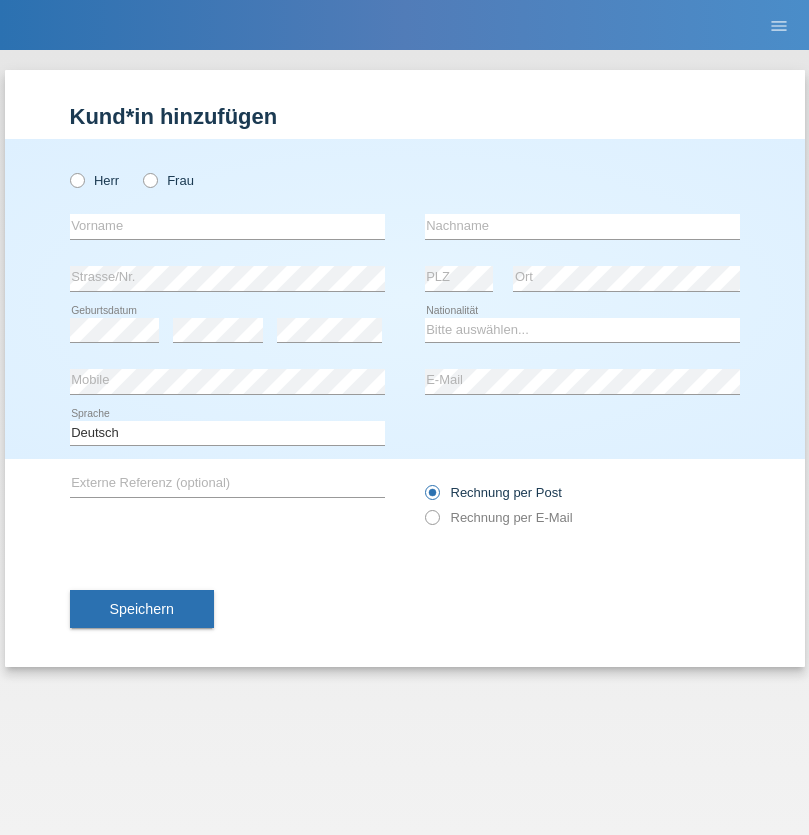 scroll, scrollTop: 0, scrollLeft: 0, axis: both 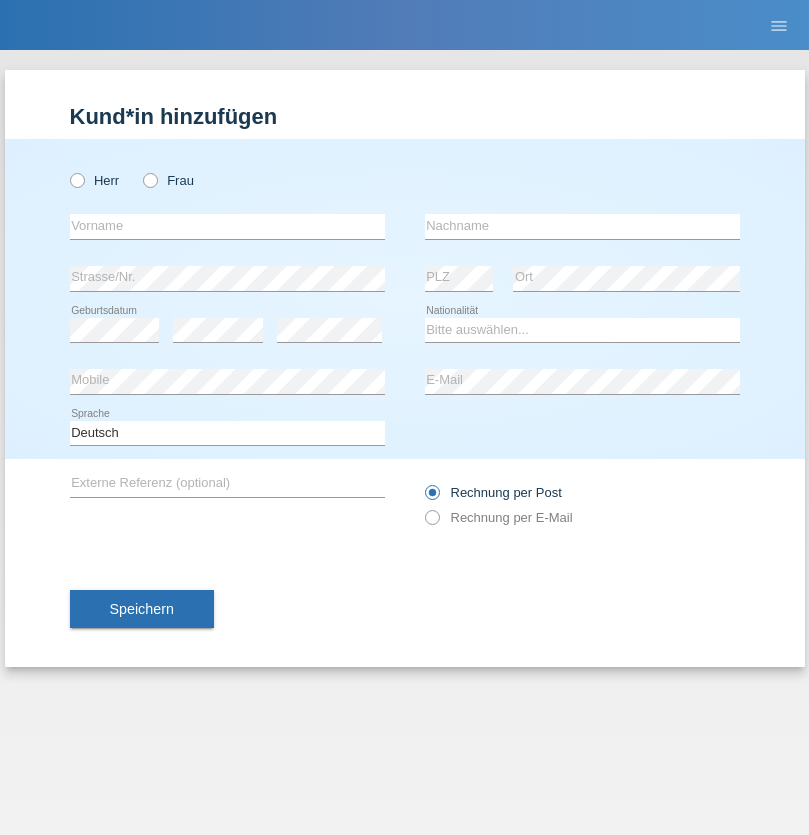 radio on "true" 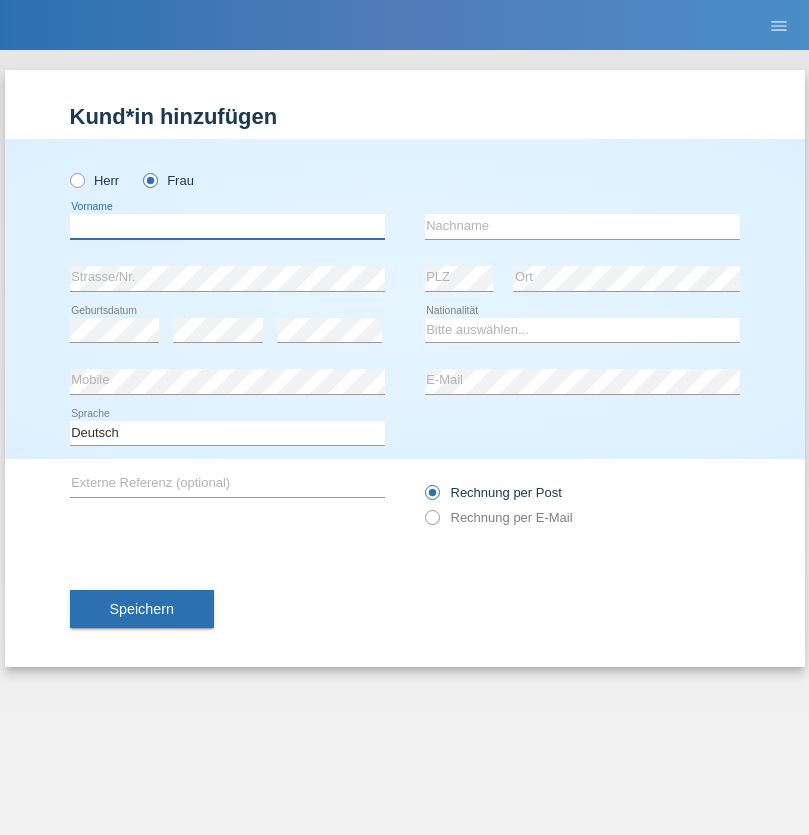 click at bounding box center [227, 226] 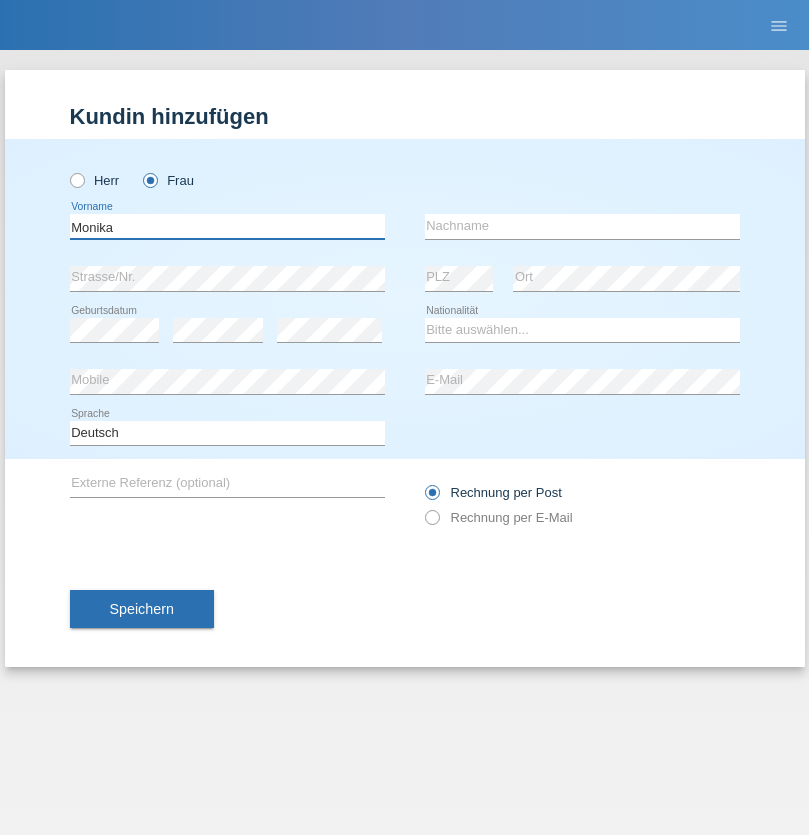 type on "Monika" 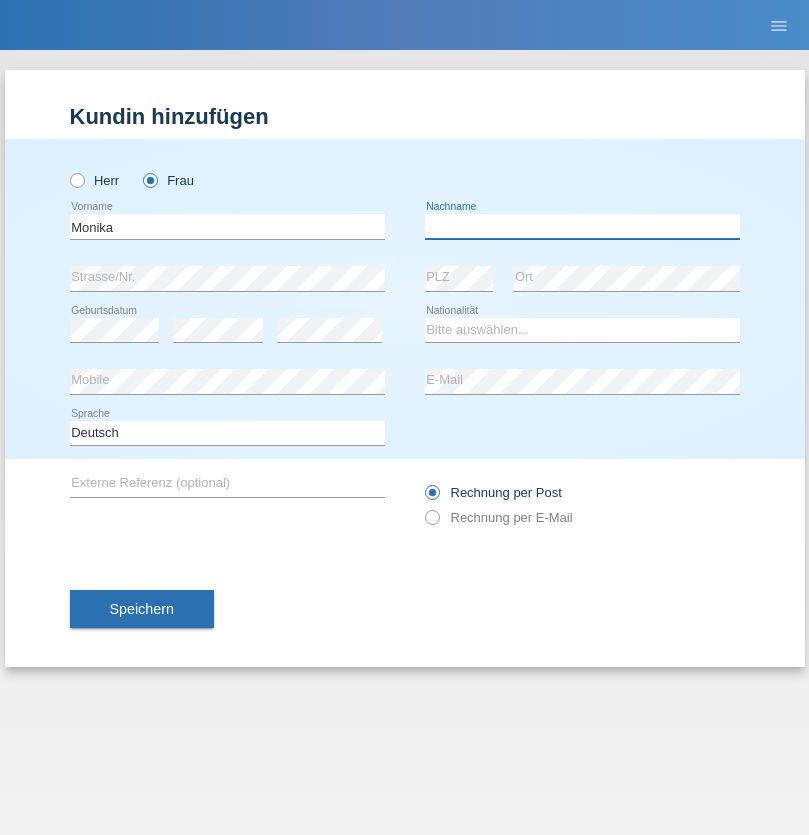 click at bounding box center (582, 226) 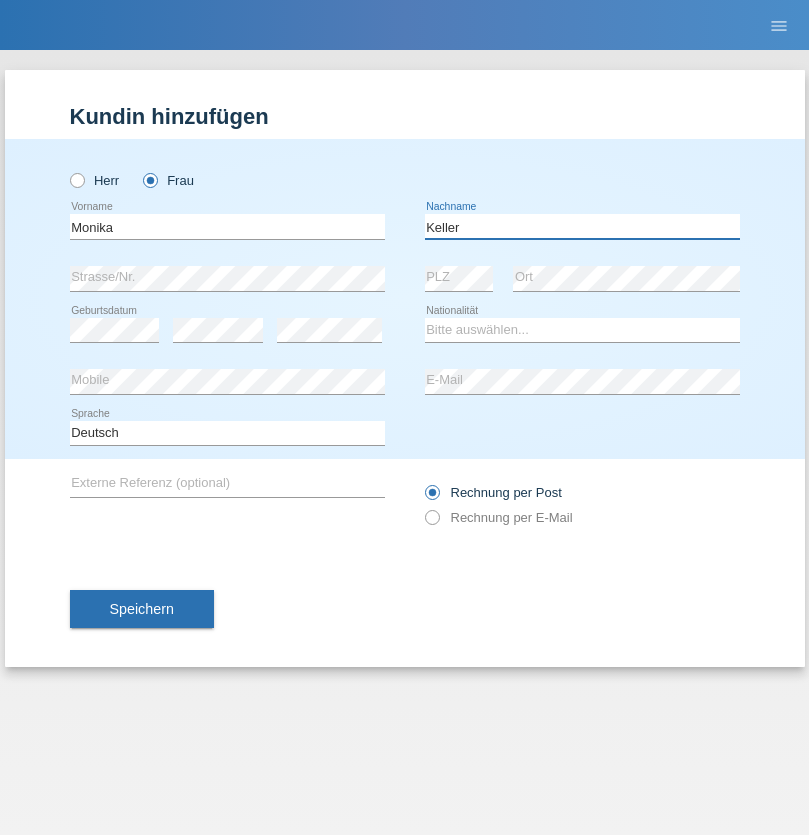 type on "Keller" 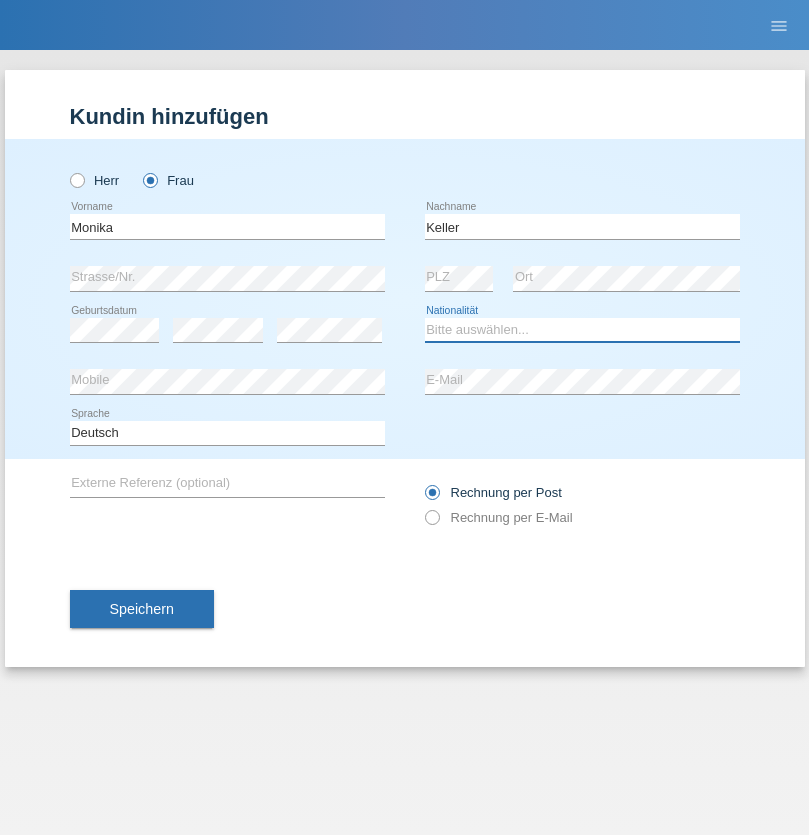 select on "CH" 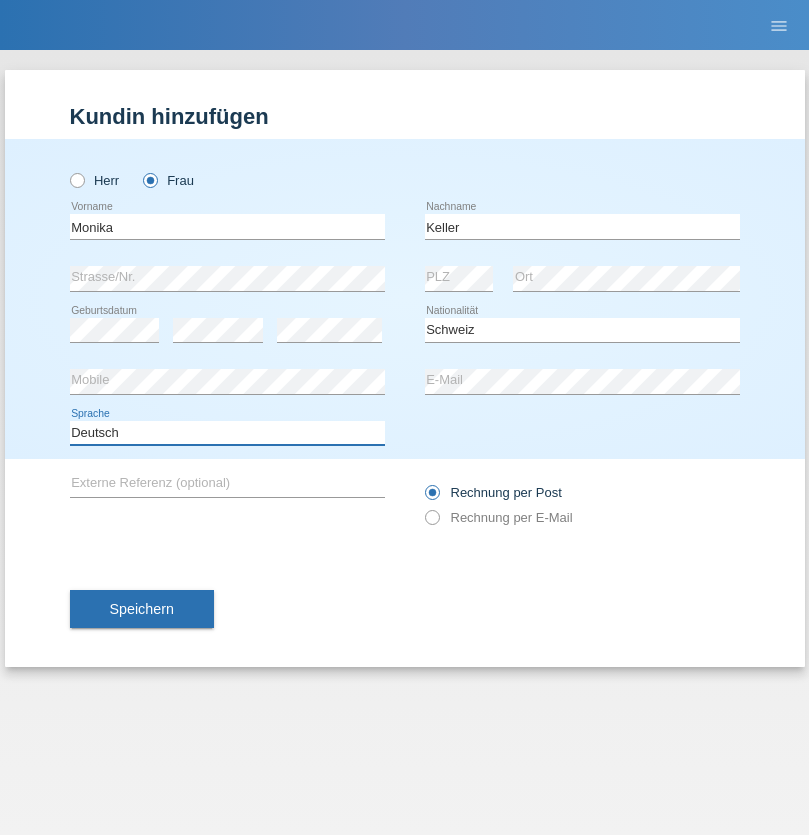 select on "en" 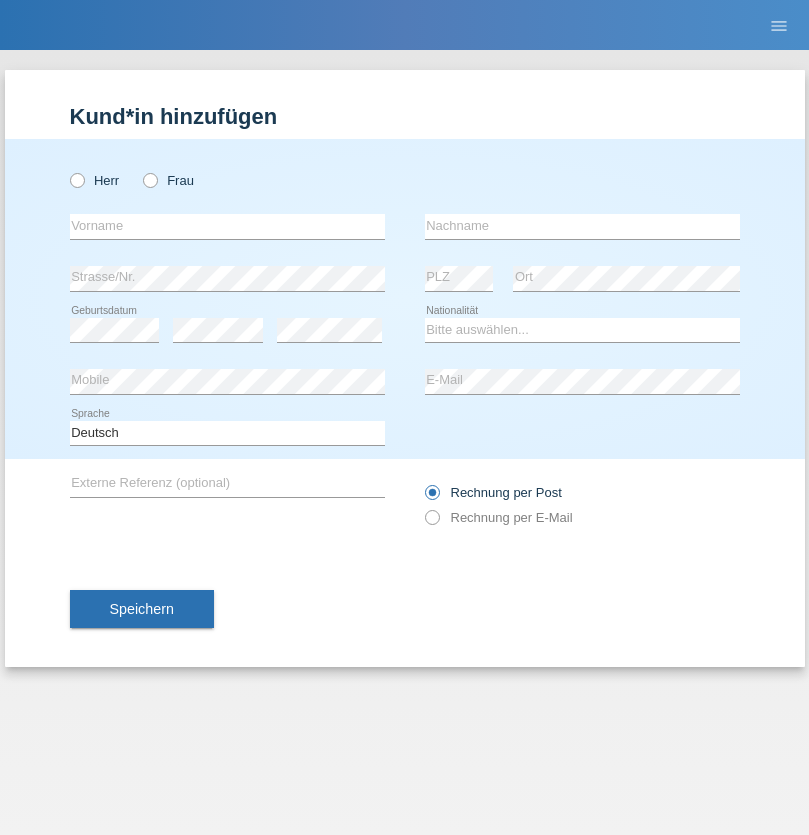 scroll, scrollTop: 0, scrollLeft: 0, axis: both 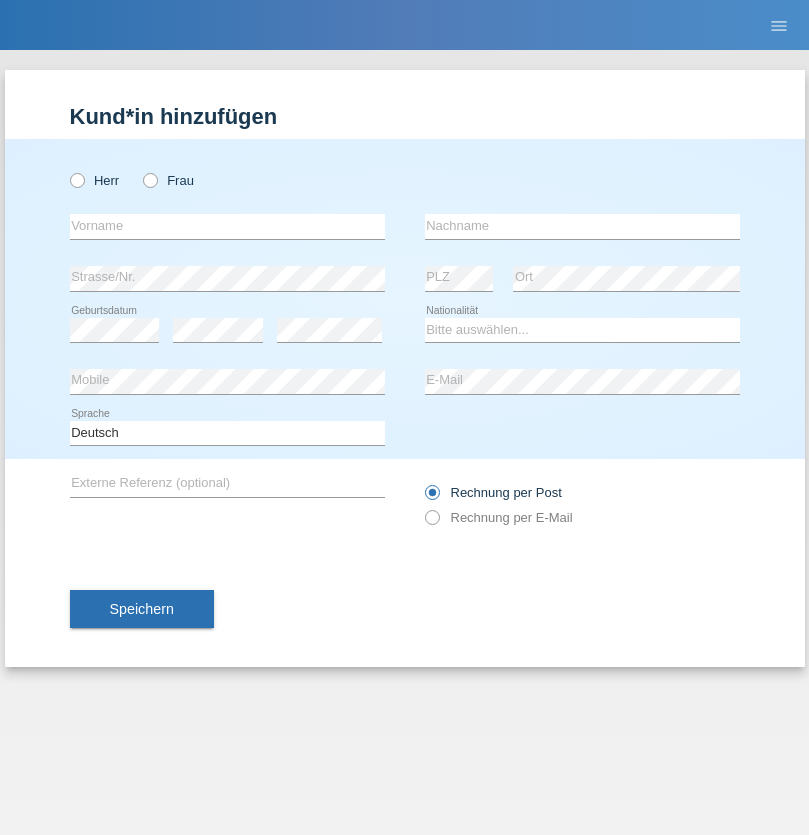 radio on "true" 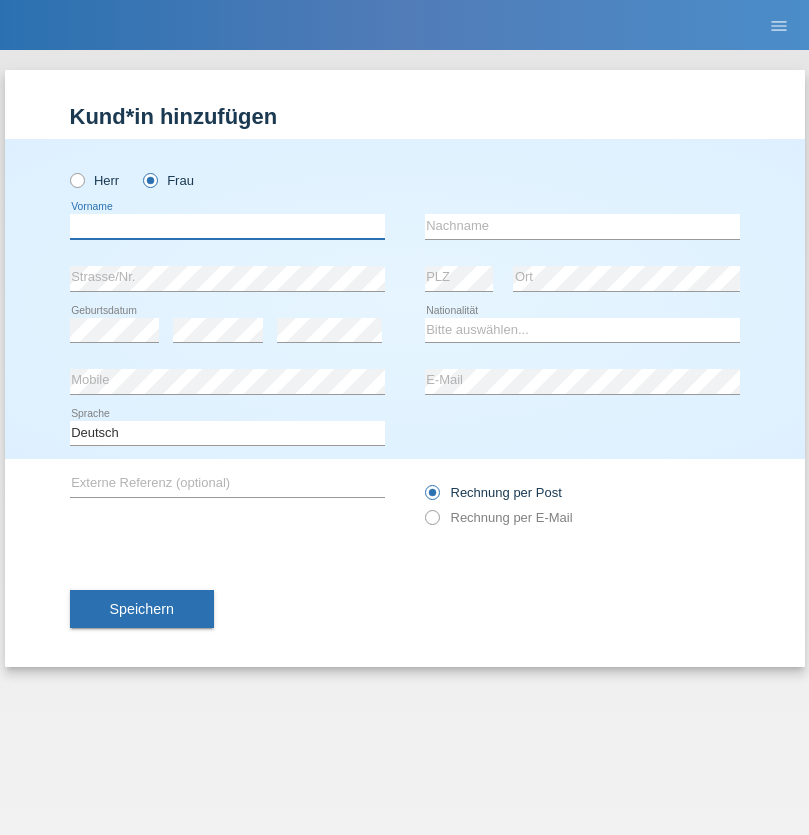 click at bounding box center (227, 226) 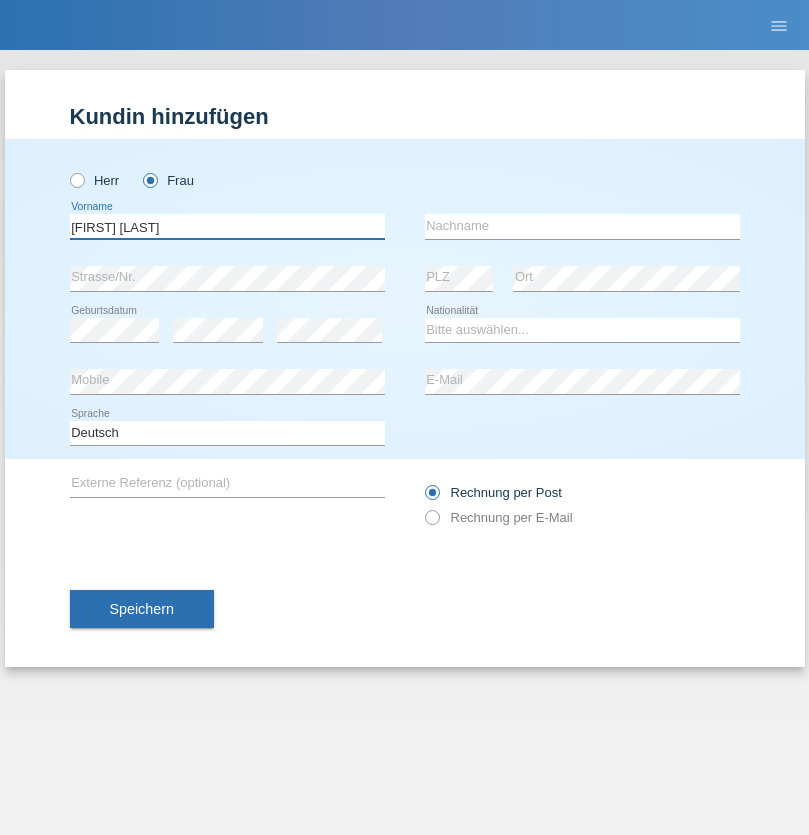 type on "[FIRST] [LAST]" 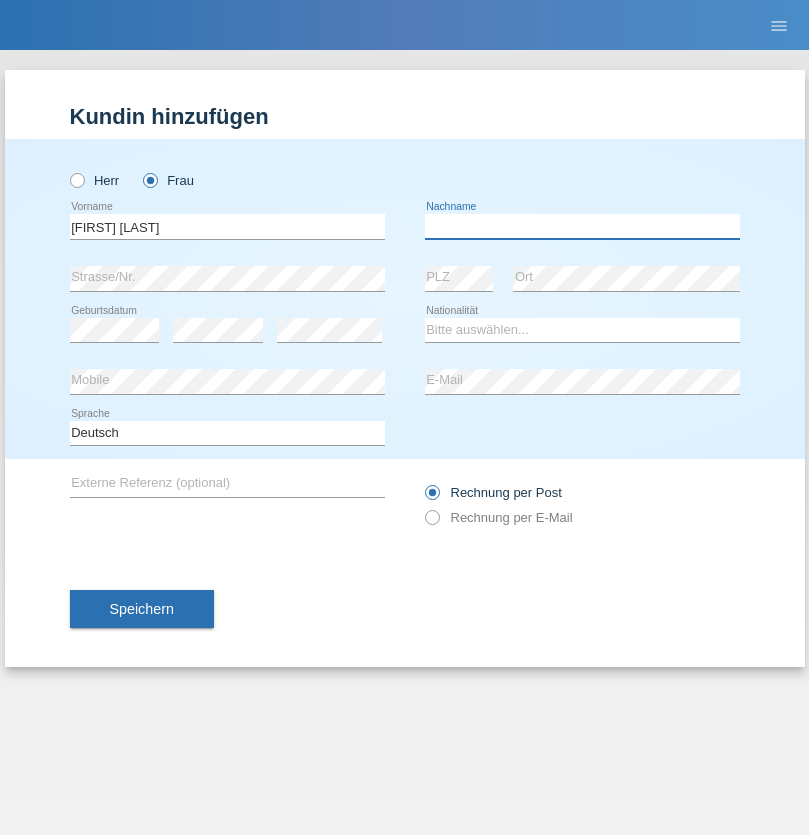 click at bounding box center [582, 226] 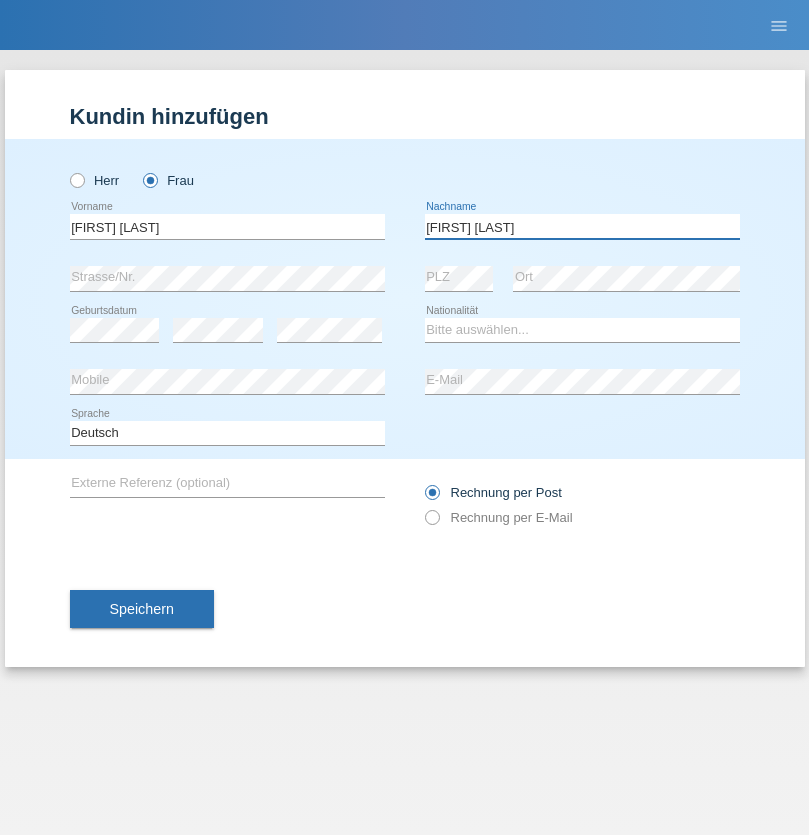 type on "[FIRST] [LAST]" 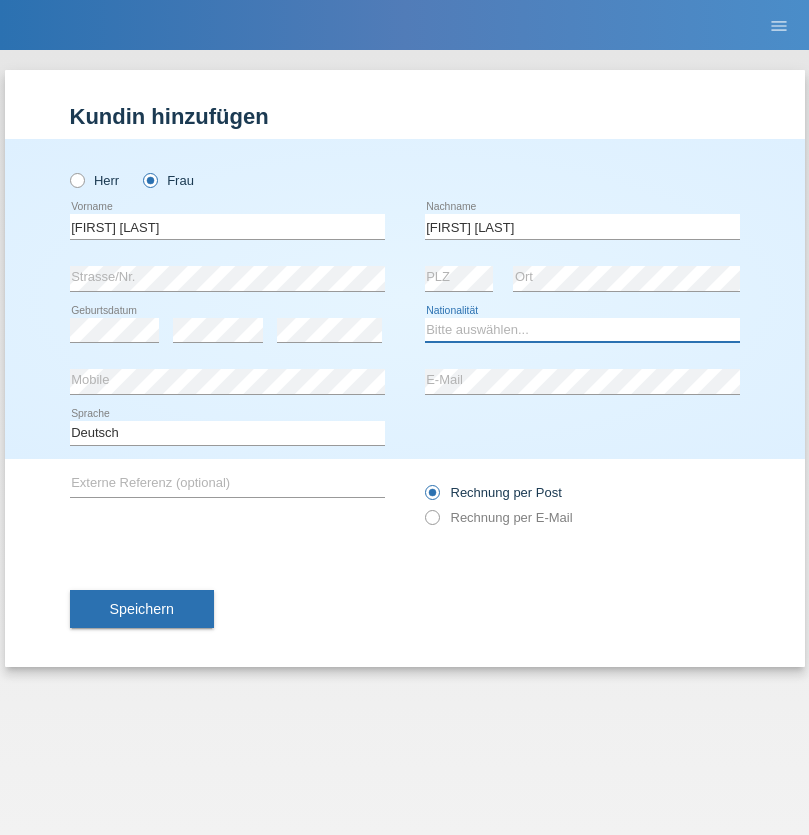 select on "CH" 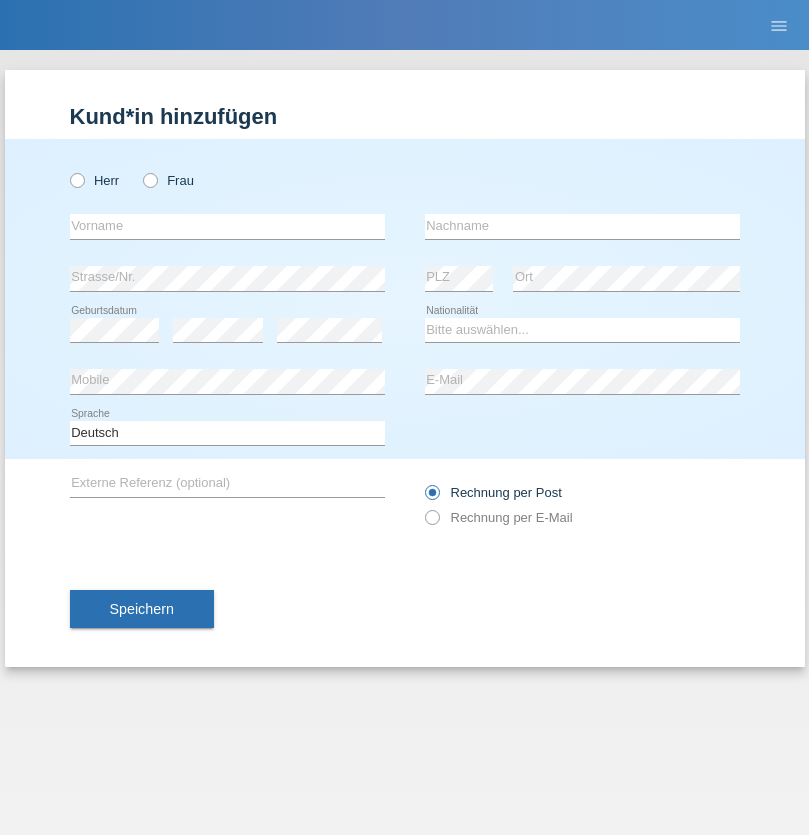 scroll, scrollTop: 0, scrollLeft: 0, axis: both 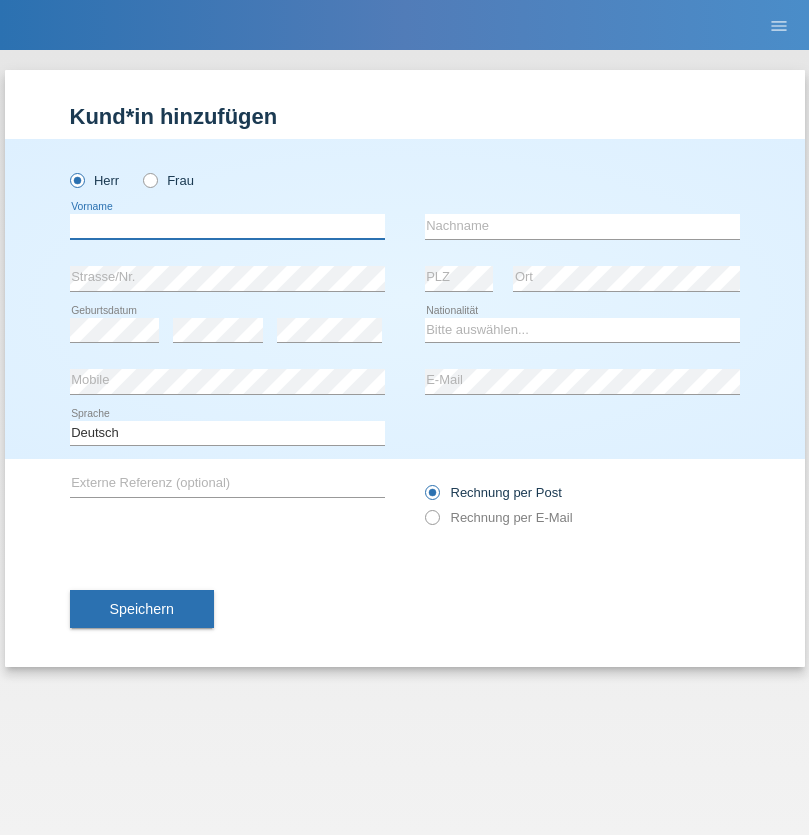 click at bounding box center [227, 226] 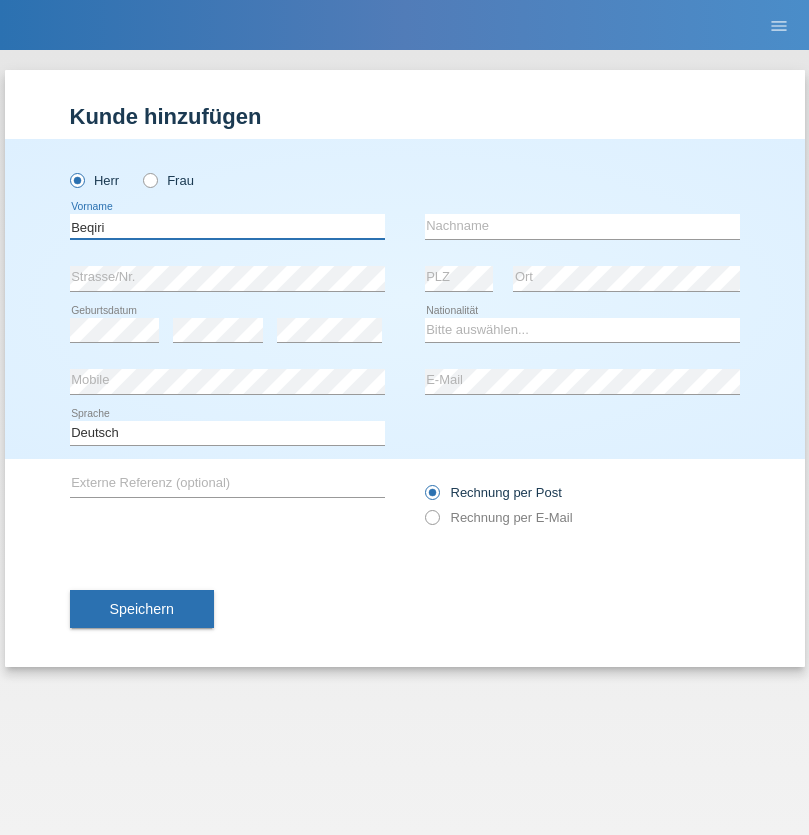 type on "Beqiri" 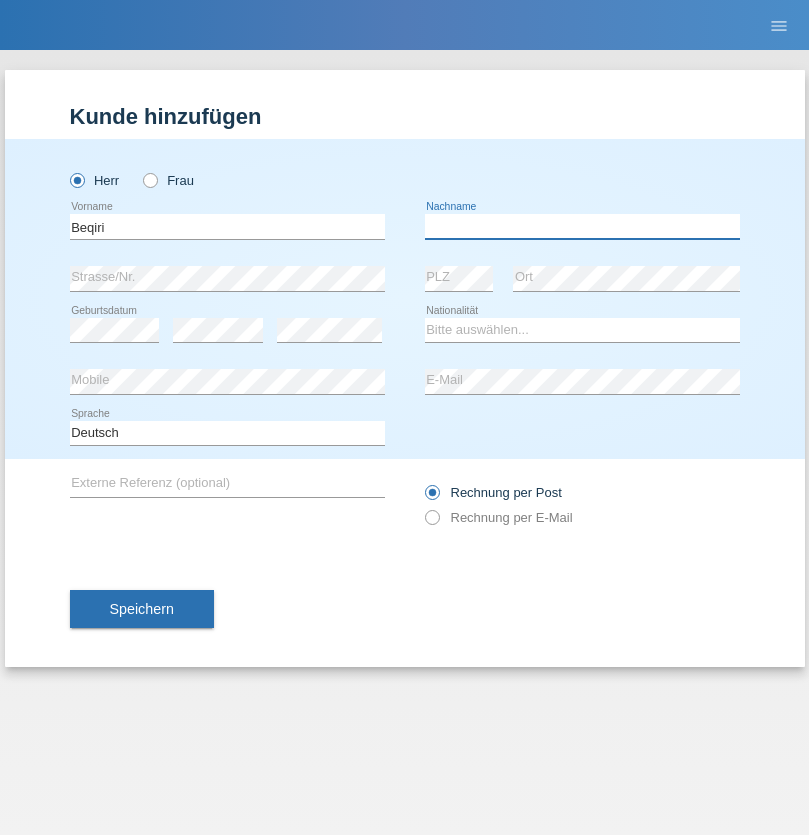click at bounding box center (582, 226) 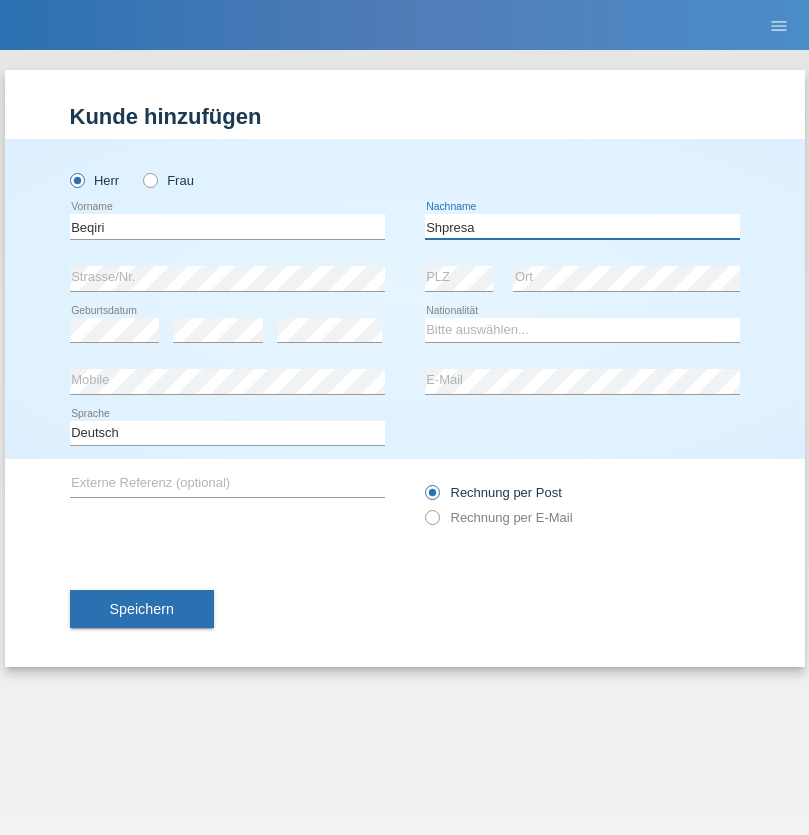 type on "Shpresa" 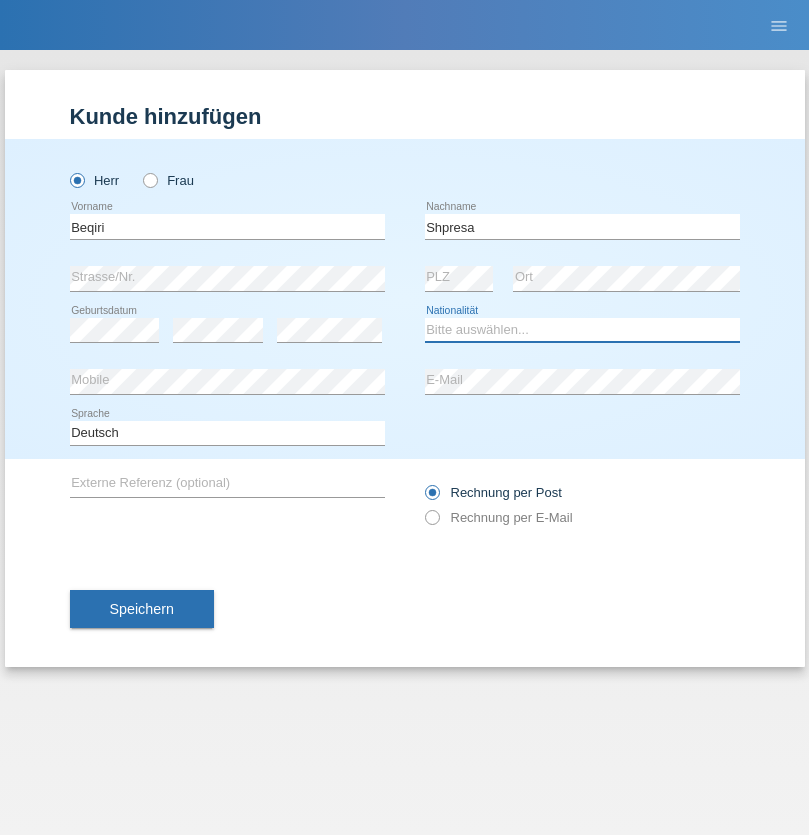 select on "XK" 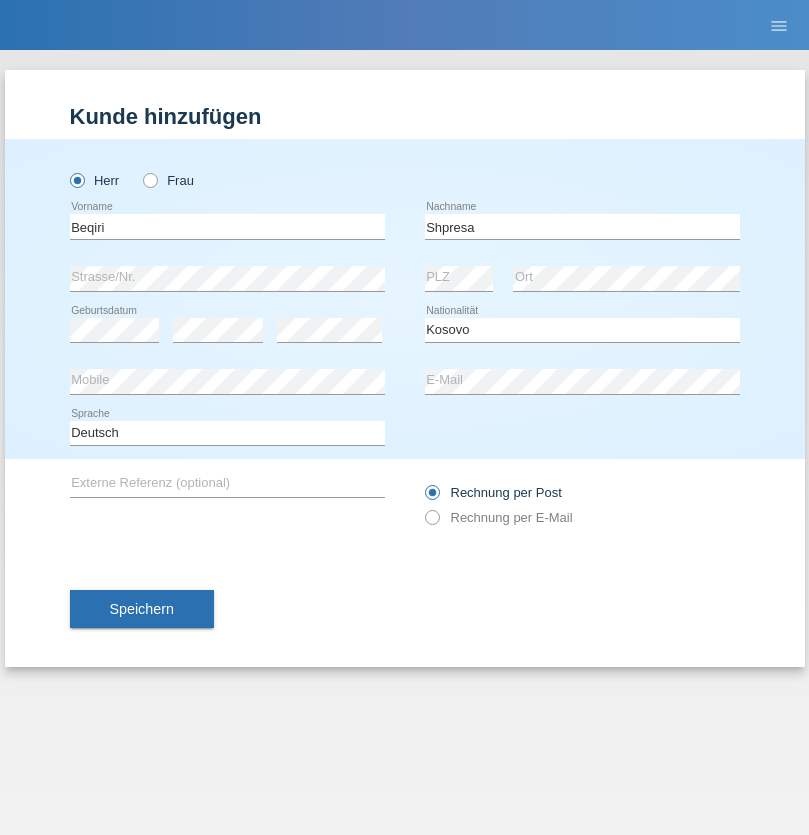 select on "C" 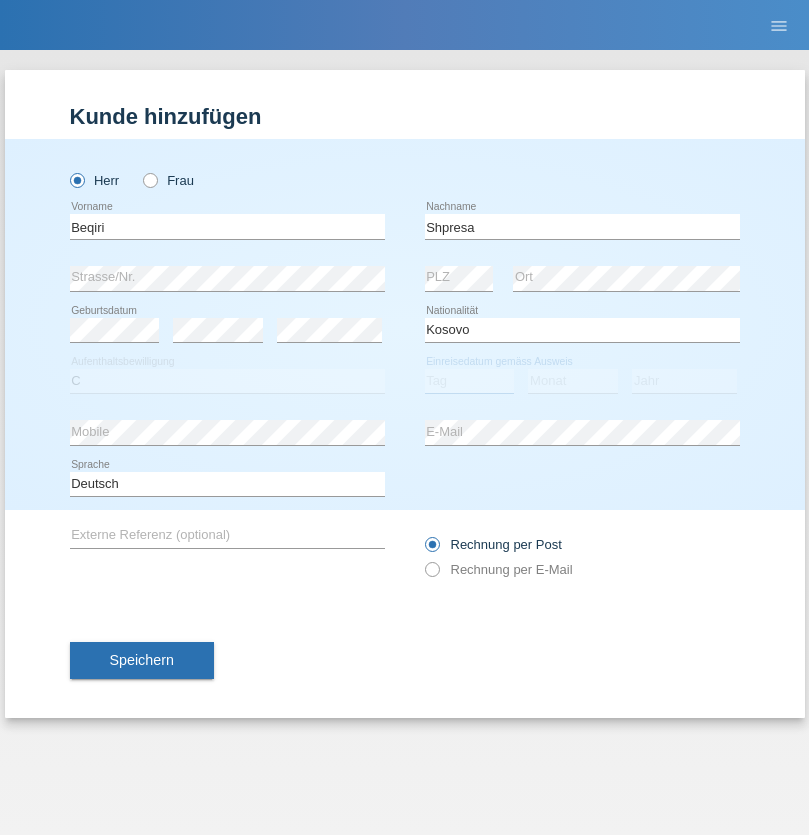 select on "08" 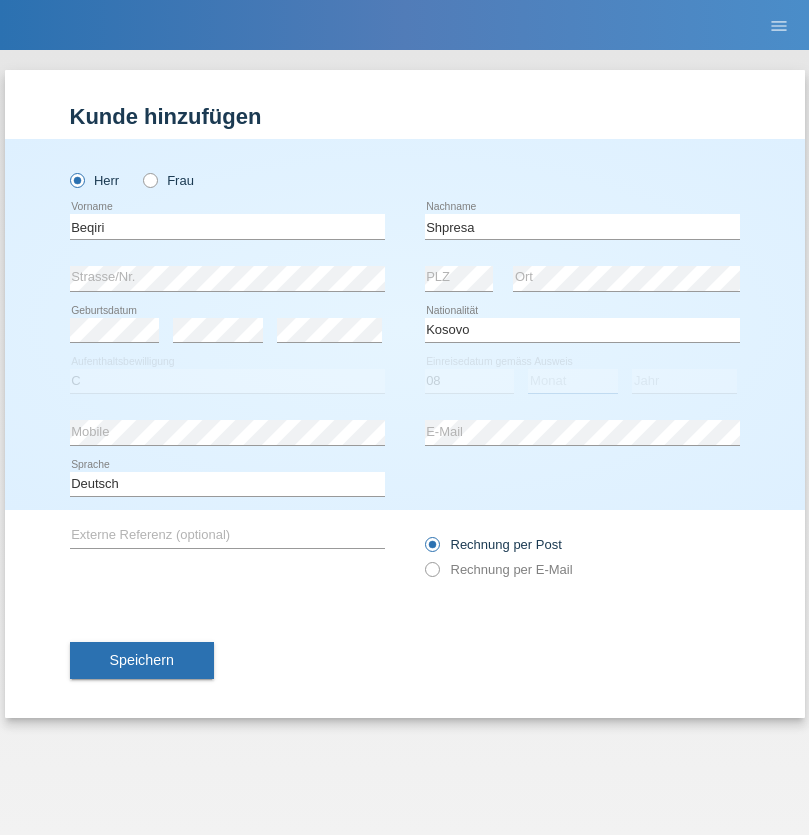 select on "02" 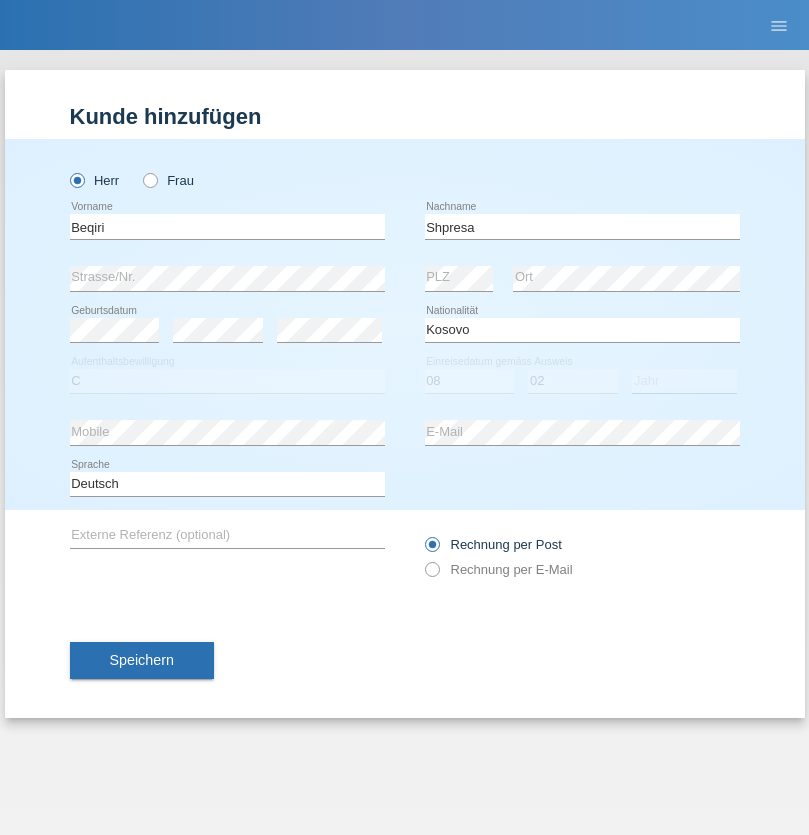 select on "1979" 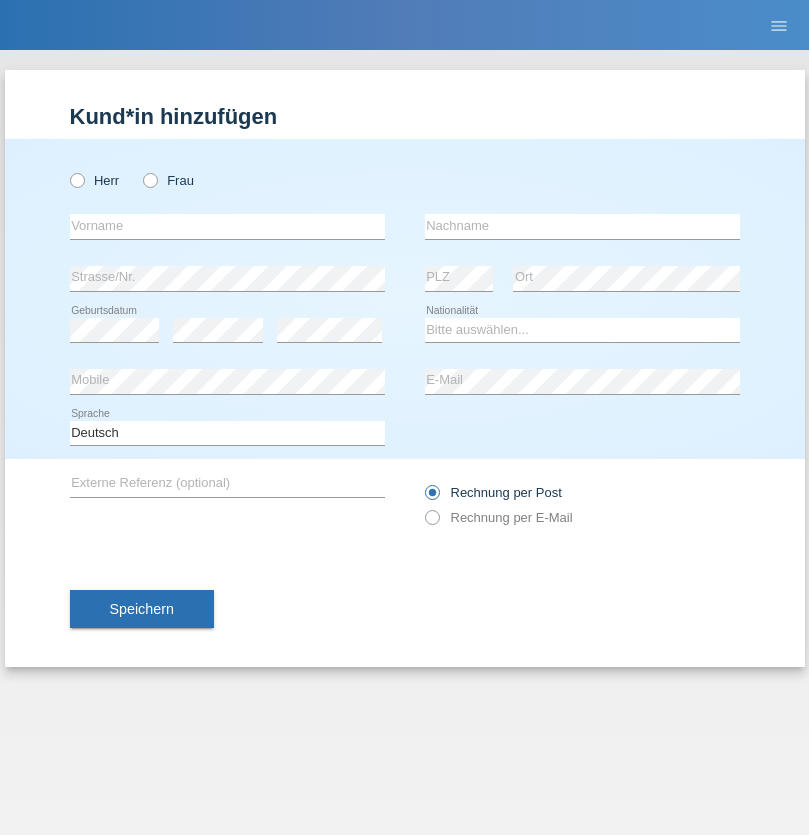 scroll, scrollTop: 0, scrollLeft: 0, axis: both 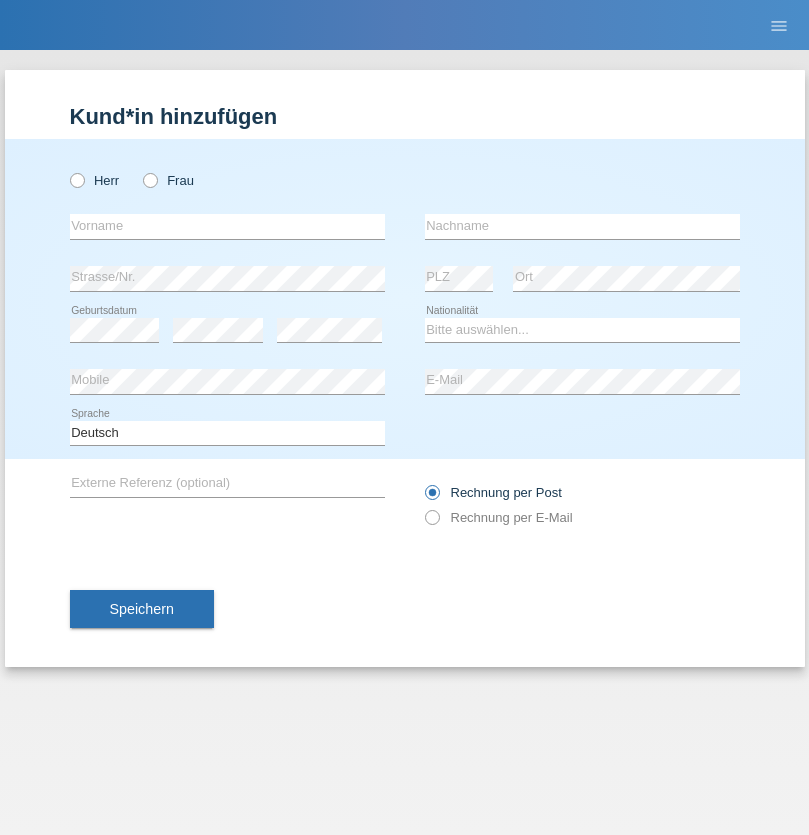 radio on "true" 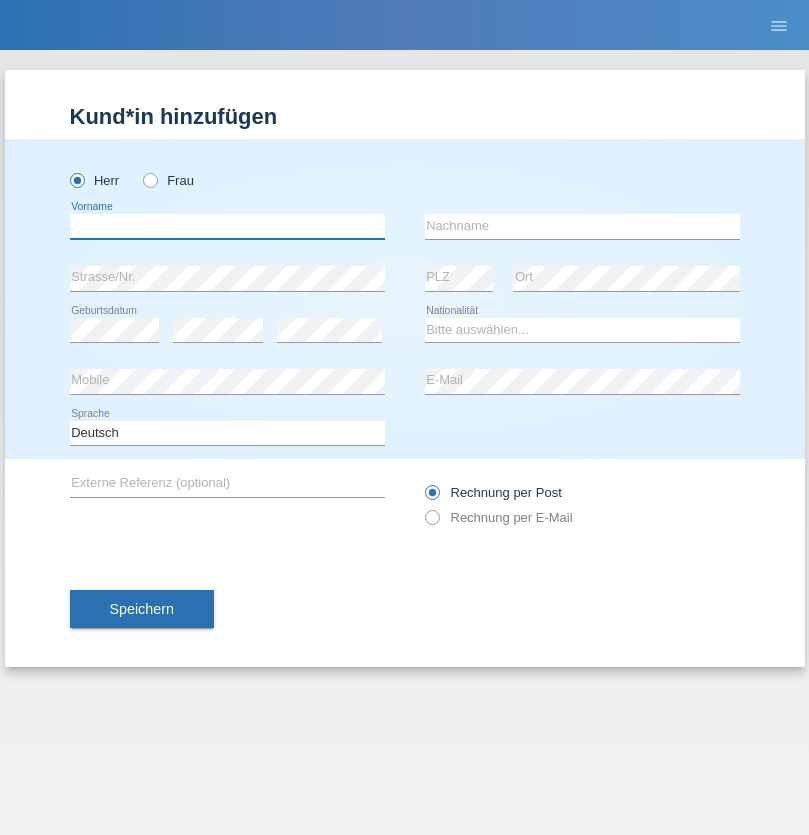 click at bounding box center (227, 226) 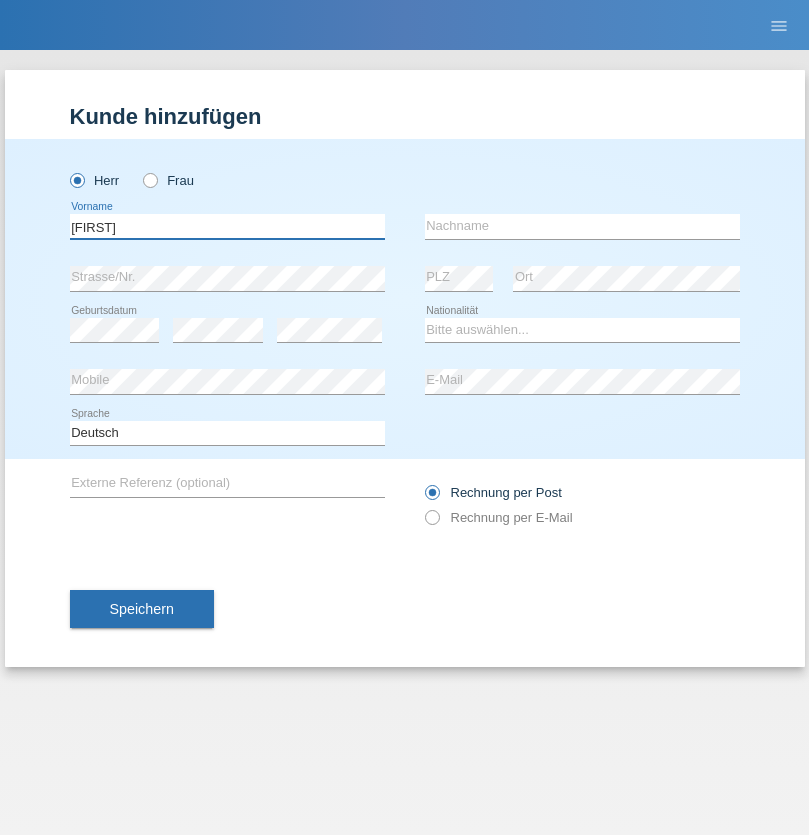 type on "[FIRST]" 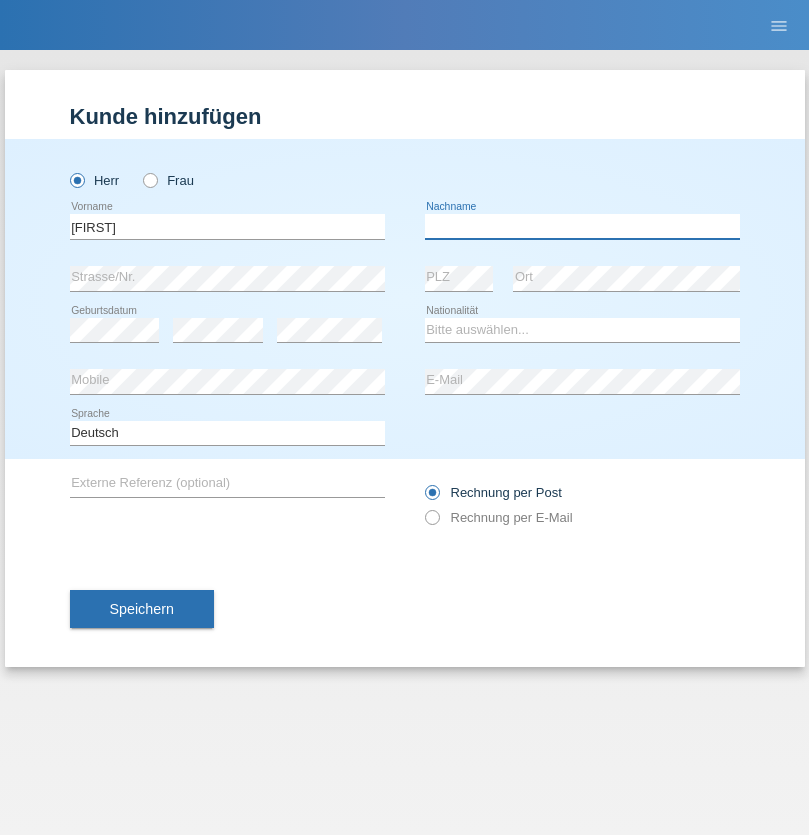 click at bounding box center (582, 226) 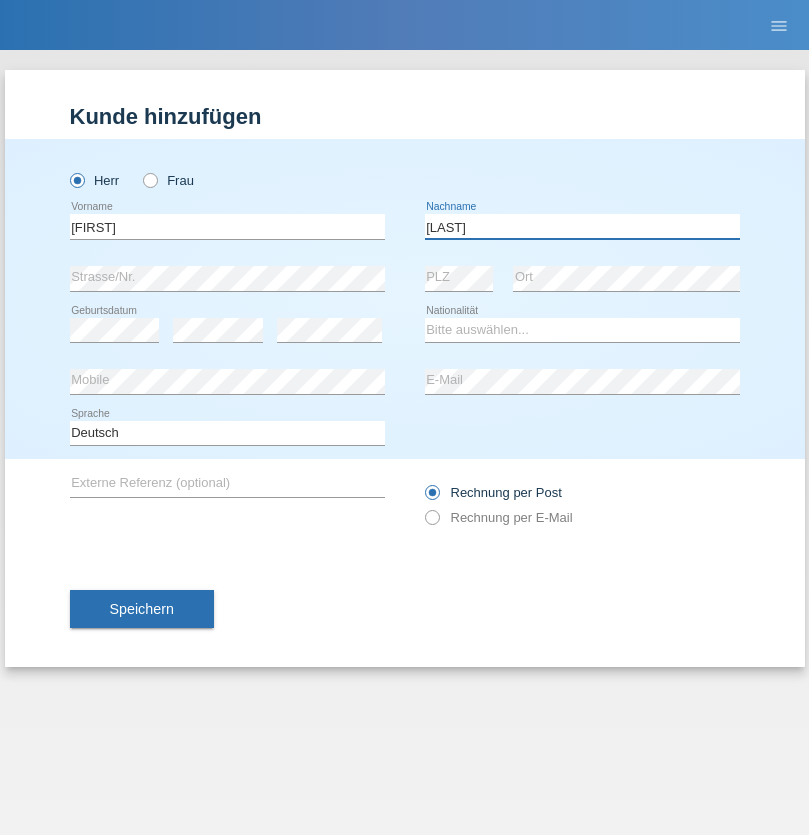 type on "[LAST]" 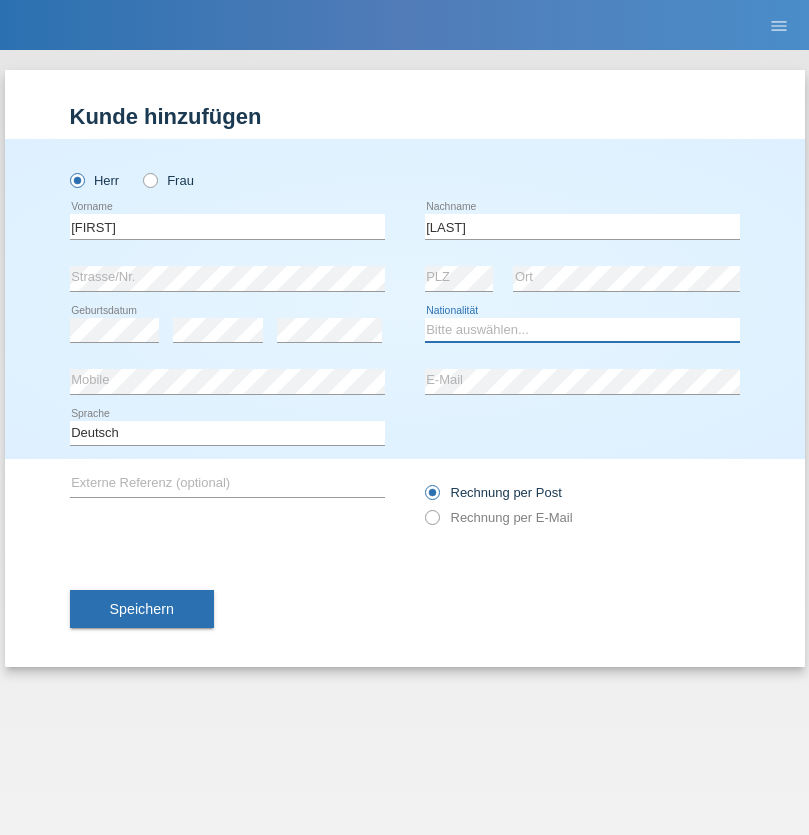 select on "CH" 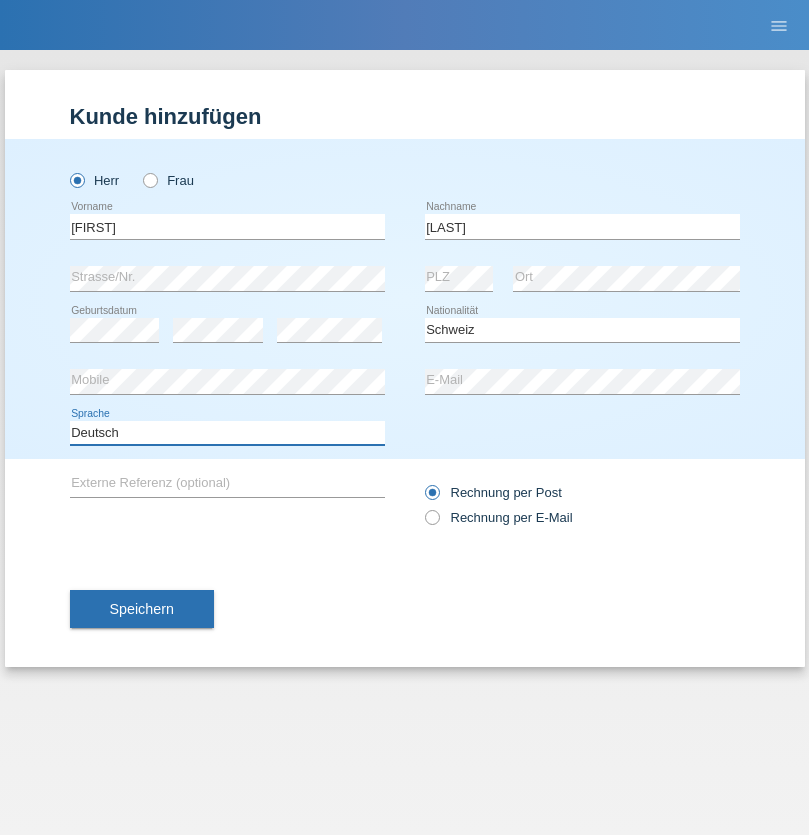 select on "en" 